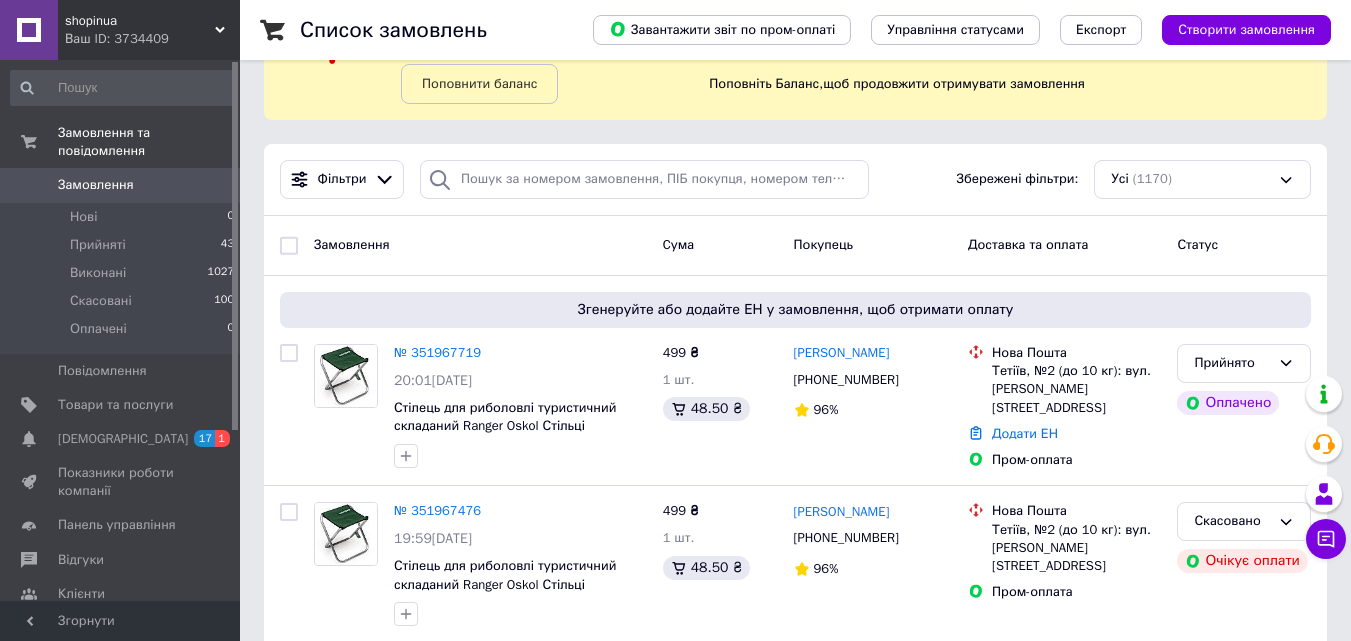 scroll, scrollTop: 200, scrollLeft: 0, axis: vertical 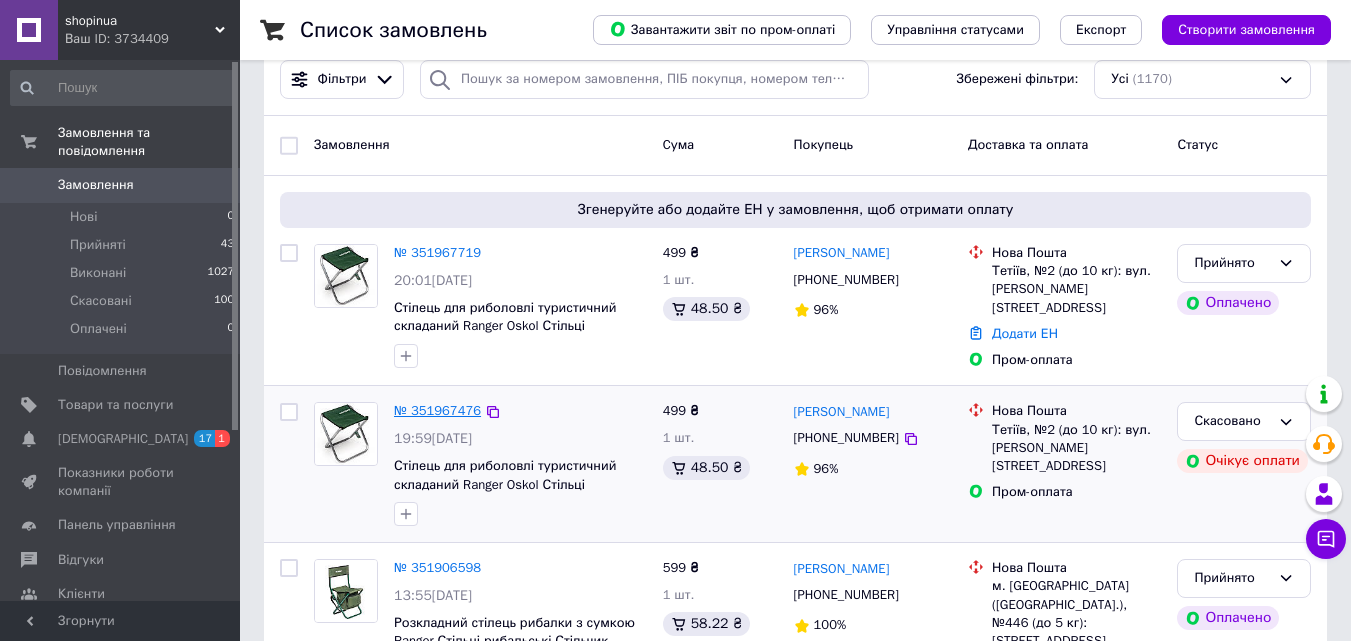 click on "№ 351967476" at bounding box center (437, 410) 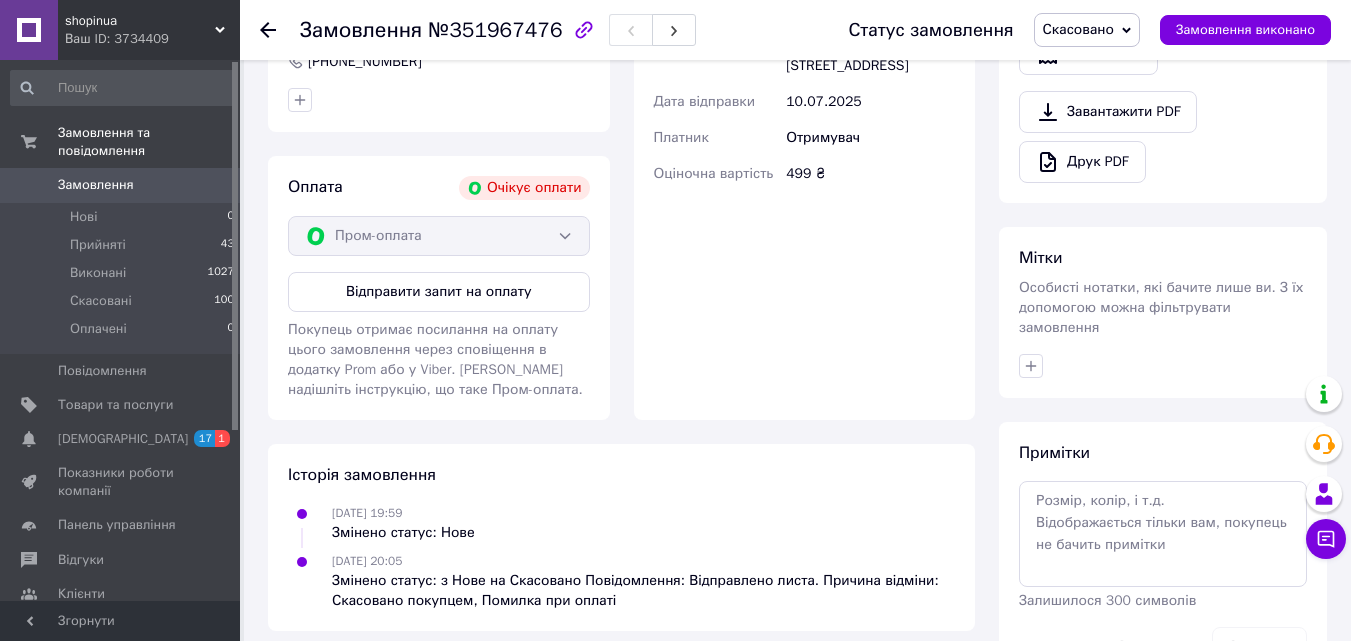 scroll, scrollTop: 851, scrollLeft: 0, axis: vertical 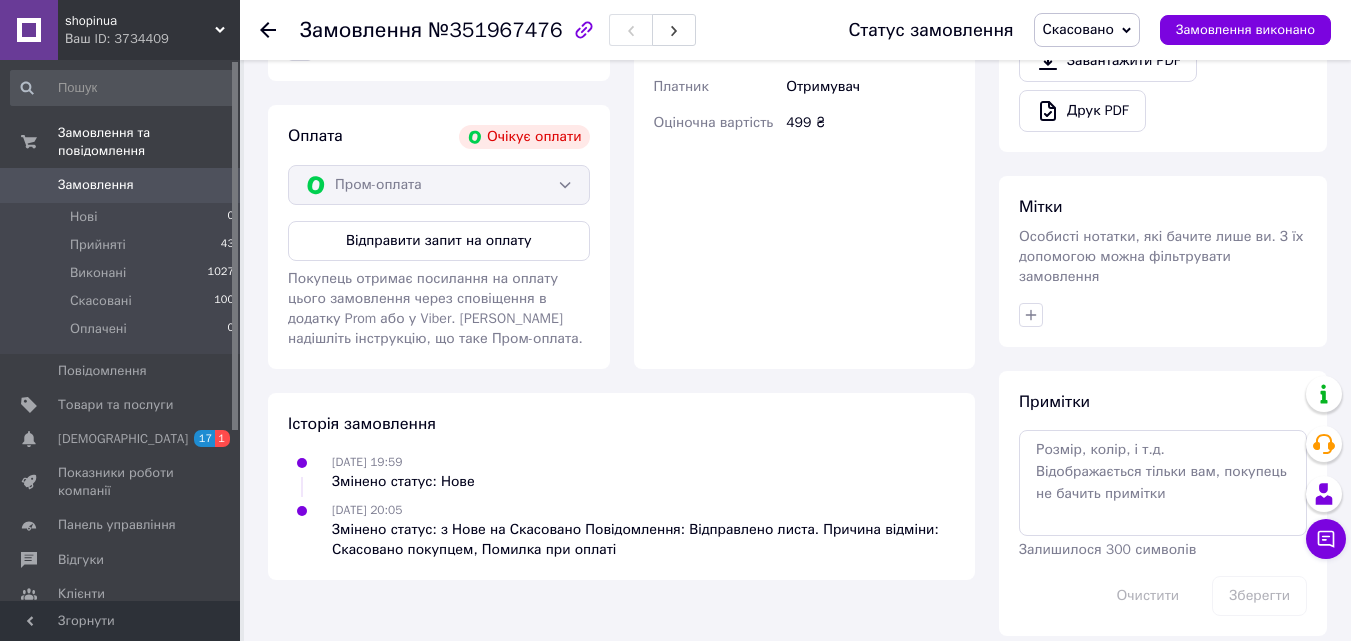 click on "Замовлення" at bounding box center [96, 185] 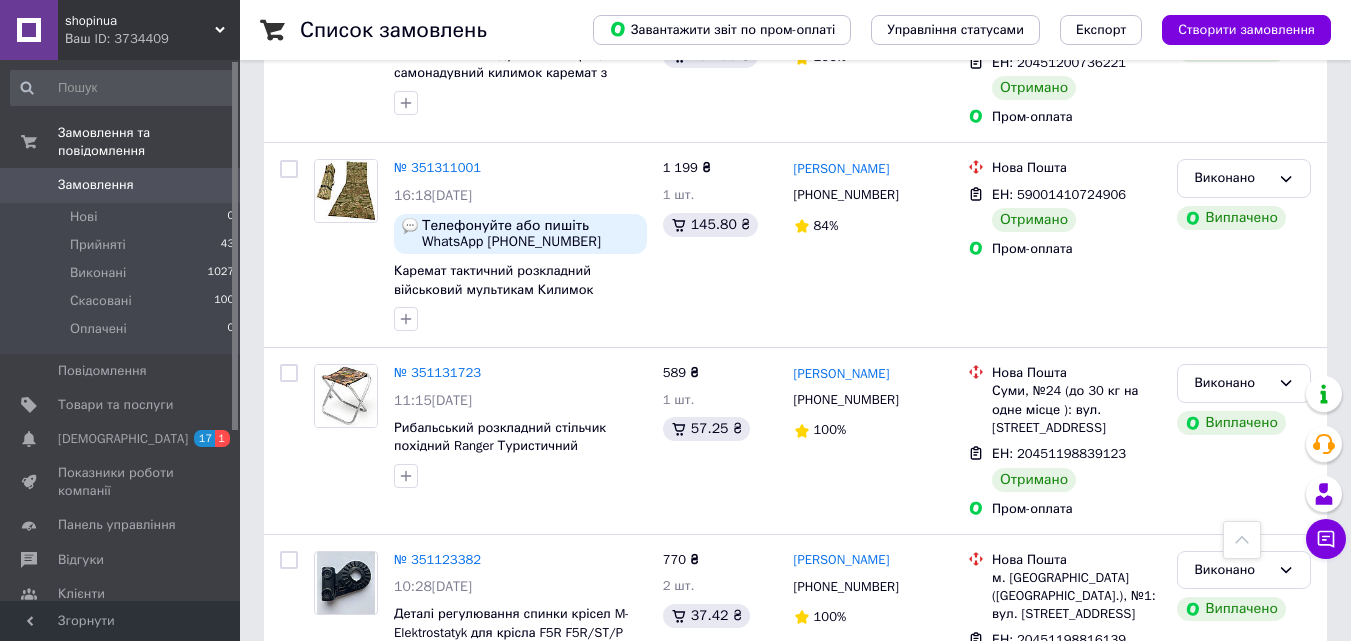 scroll, scrollTop: 1800, scrollLeft: 0, axis: vertical 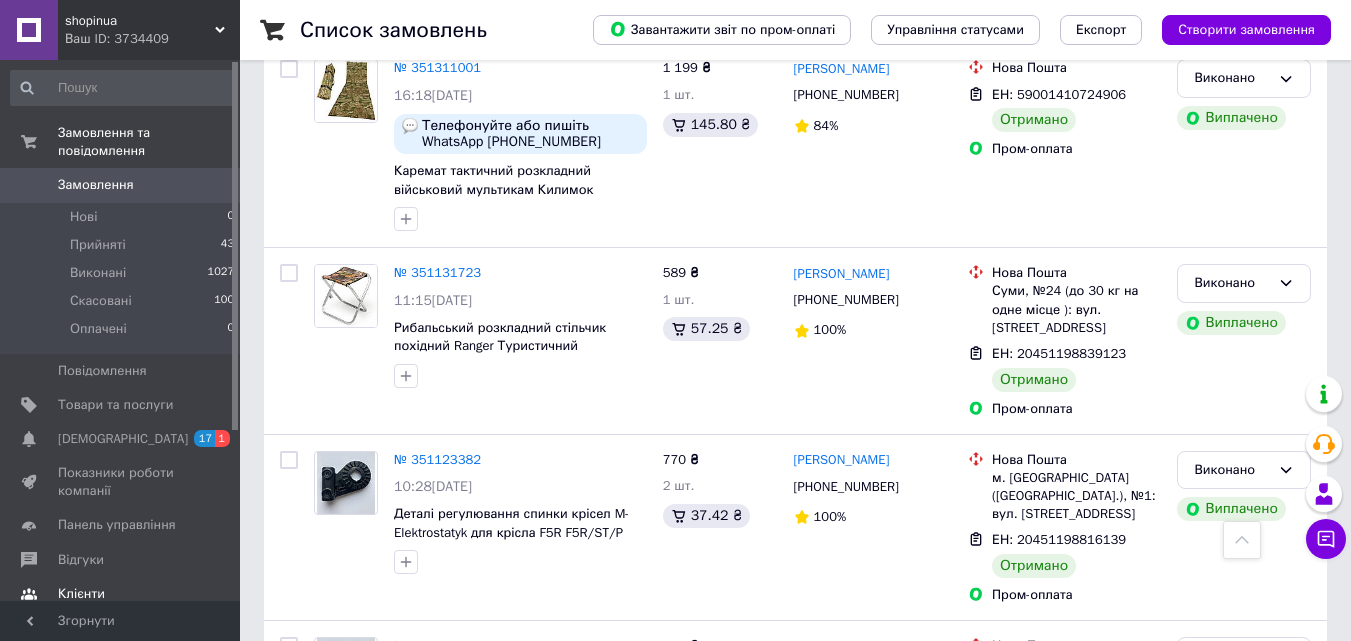 click on "Відгуки" at bounding box center [81, 560] 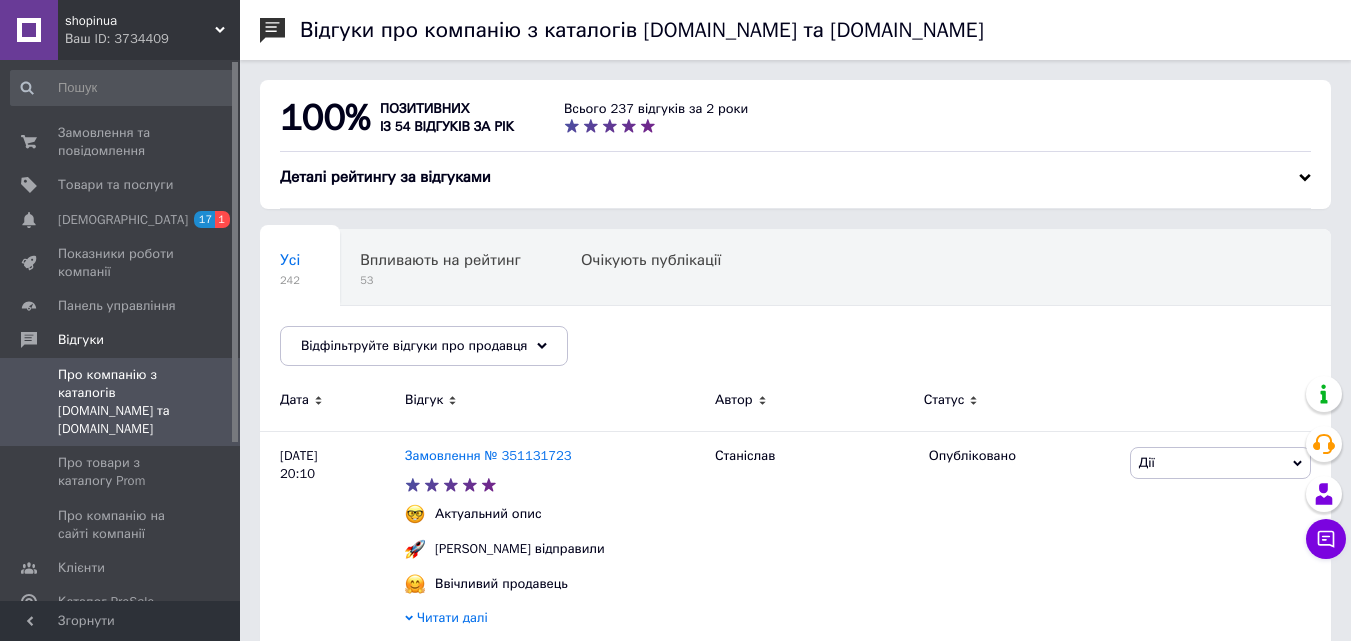 scroll, scrollTop: 100, scrollLeft: 0, axis: vertical 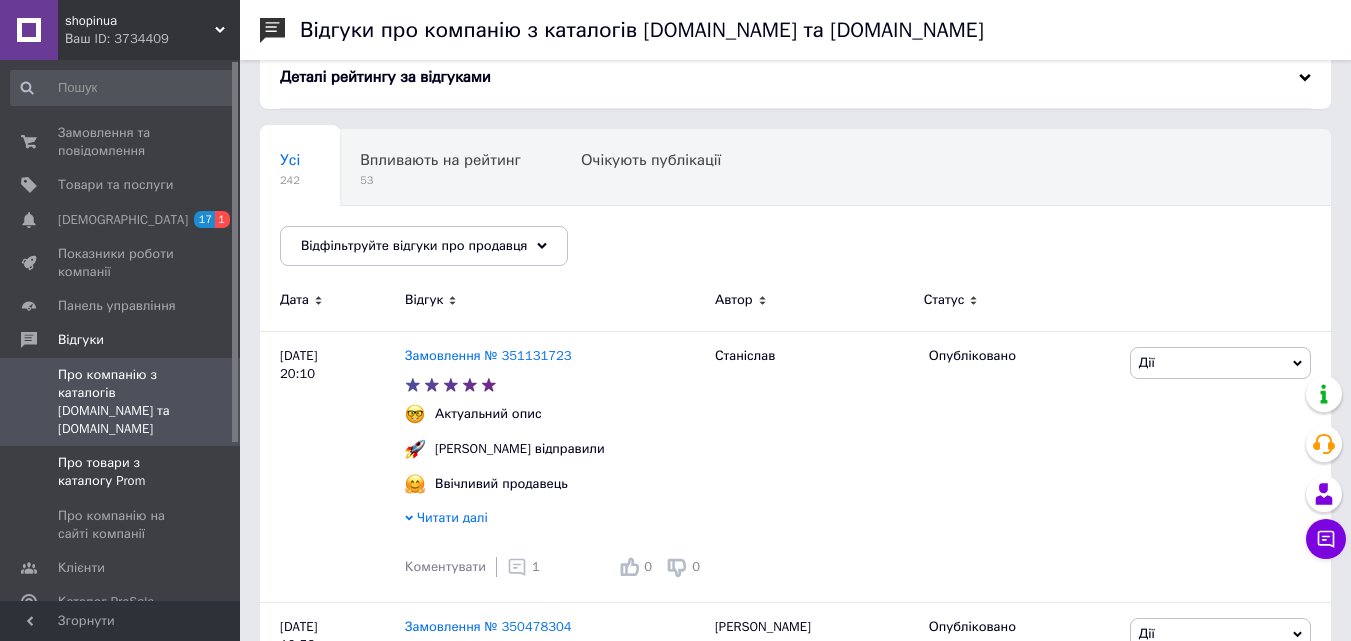 click on "Про товари з каталогу Prom" at bounding box center (121, 472) 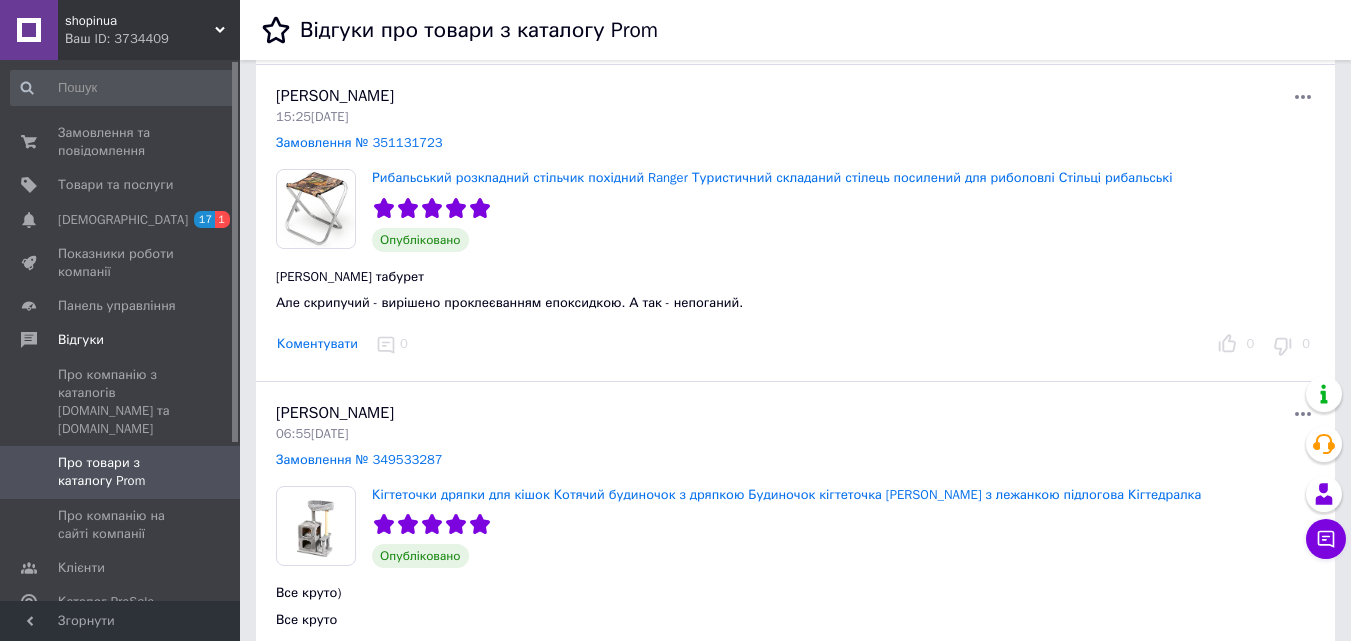scroll, scrollTop: 200, scrollLeft: 0, axis: vertical 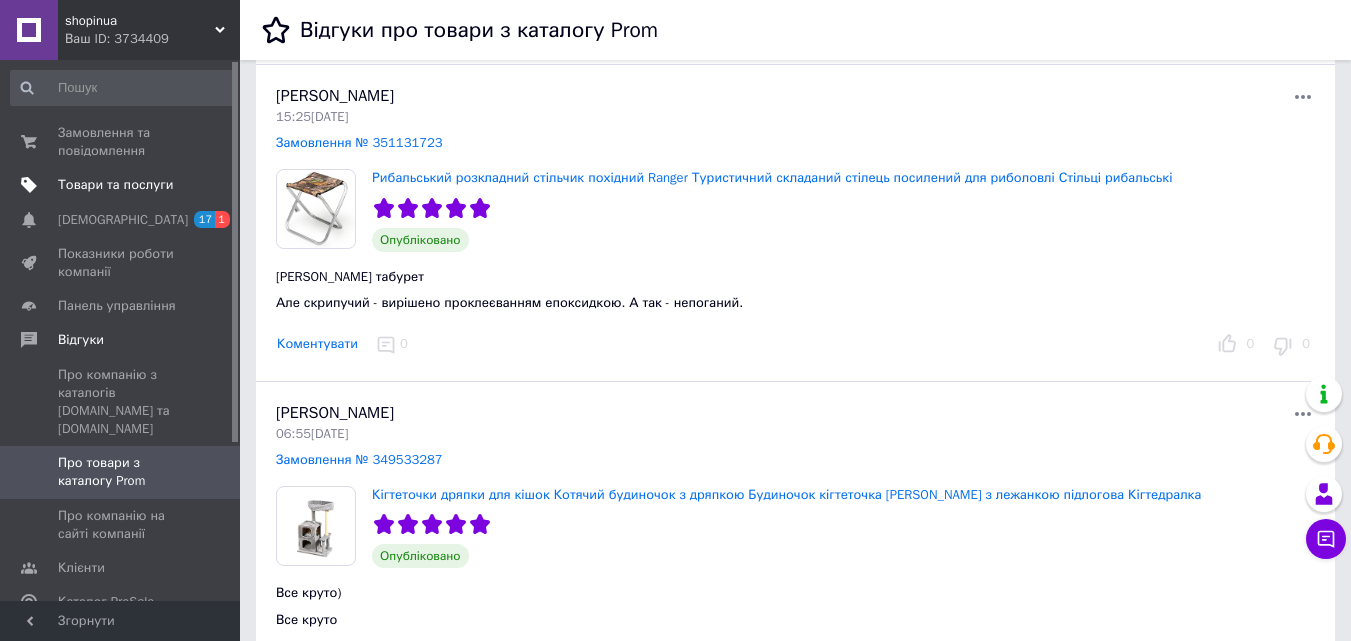 click on "Товари та послуги" at bounding box center (115, 185) 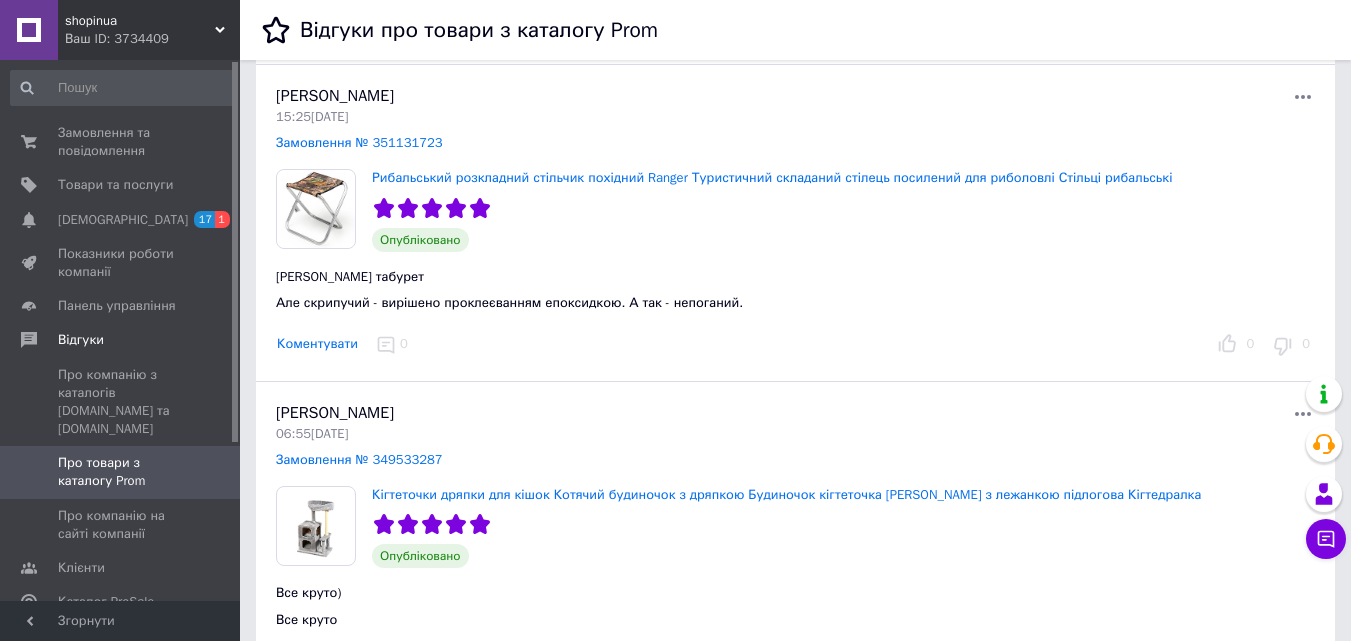 scroll, scrollTop: 0, scrollLeft: 0, axis: both 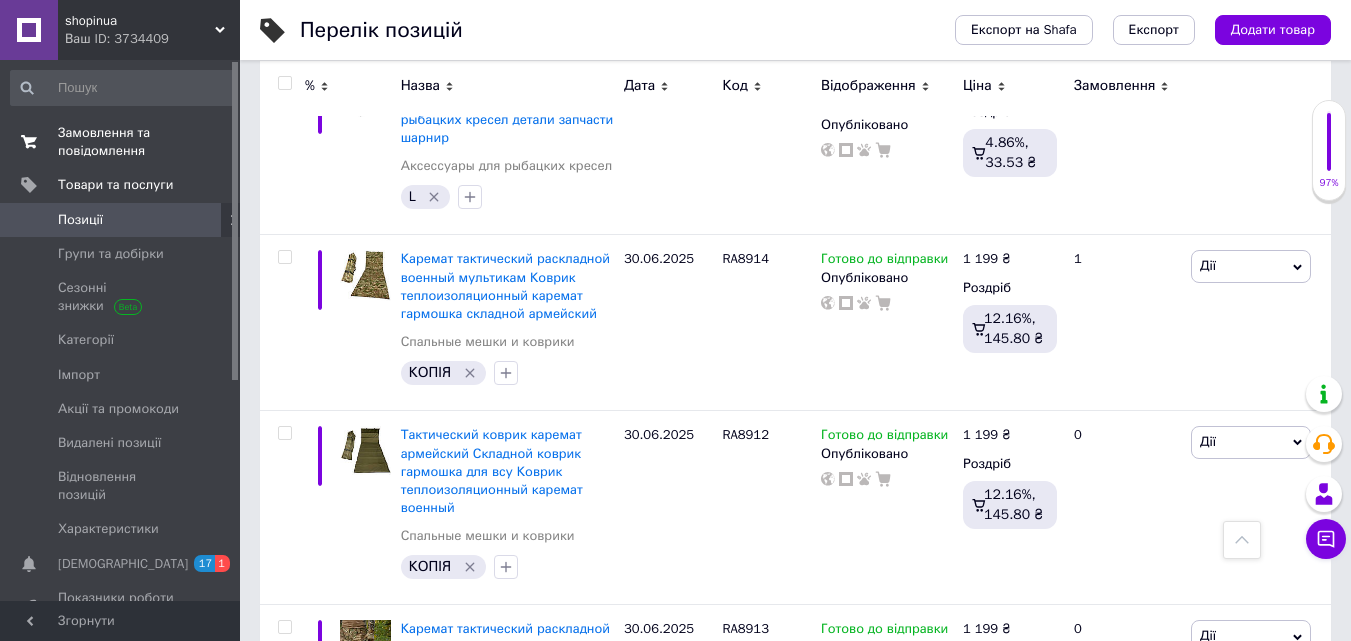 click on "Замовлення та повідомлення" at bounding box center (121, 142) 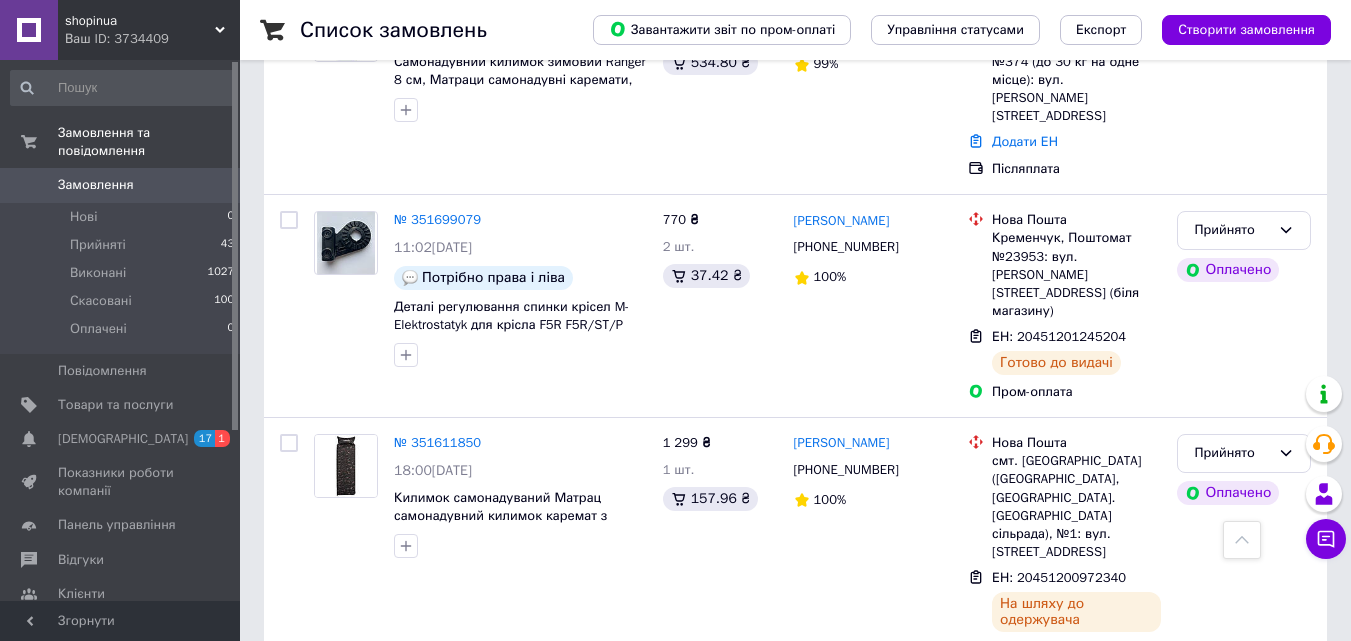 scroll, scrollTop: 1100, scrollLeft: 0, axis: vertical 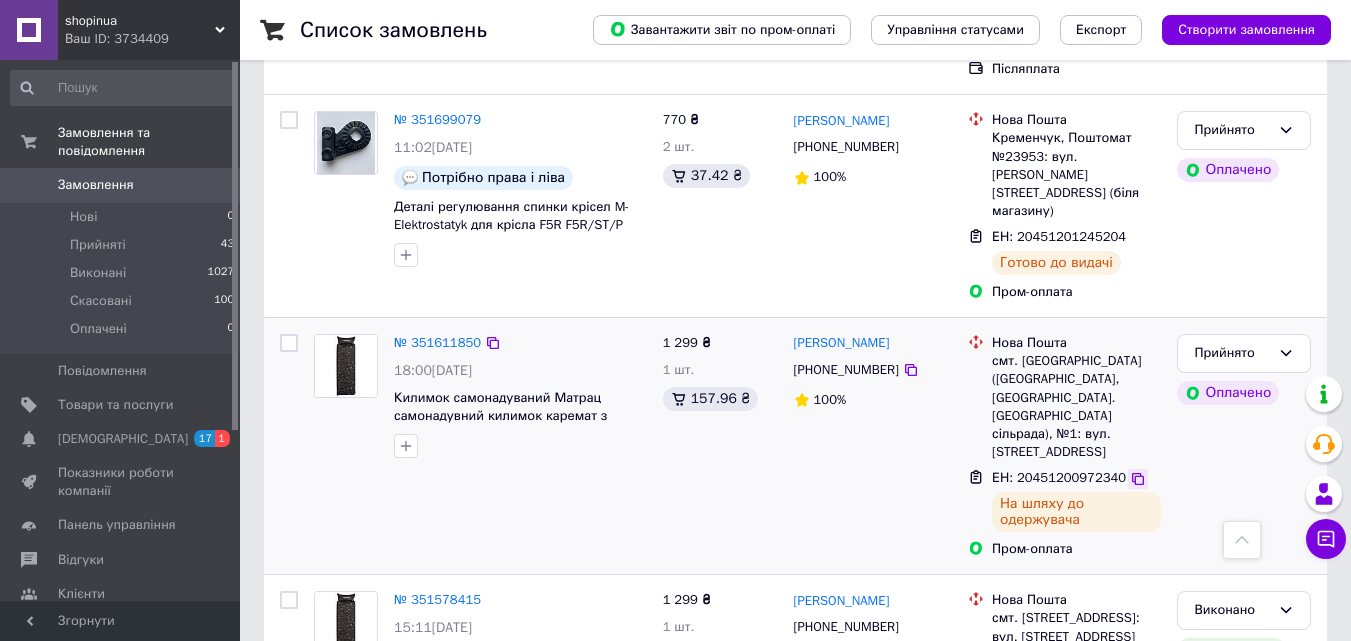 click 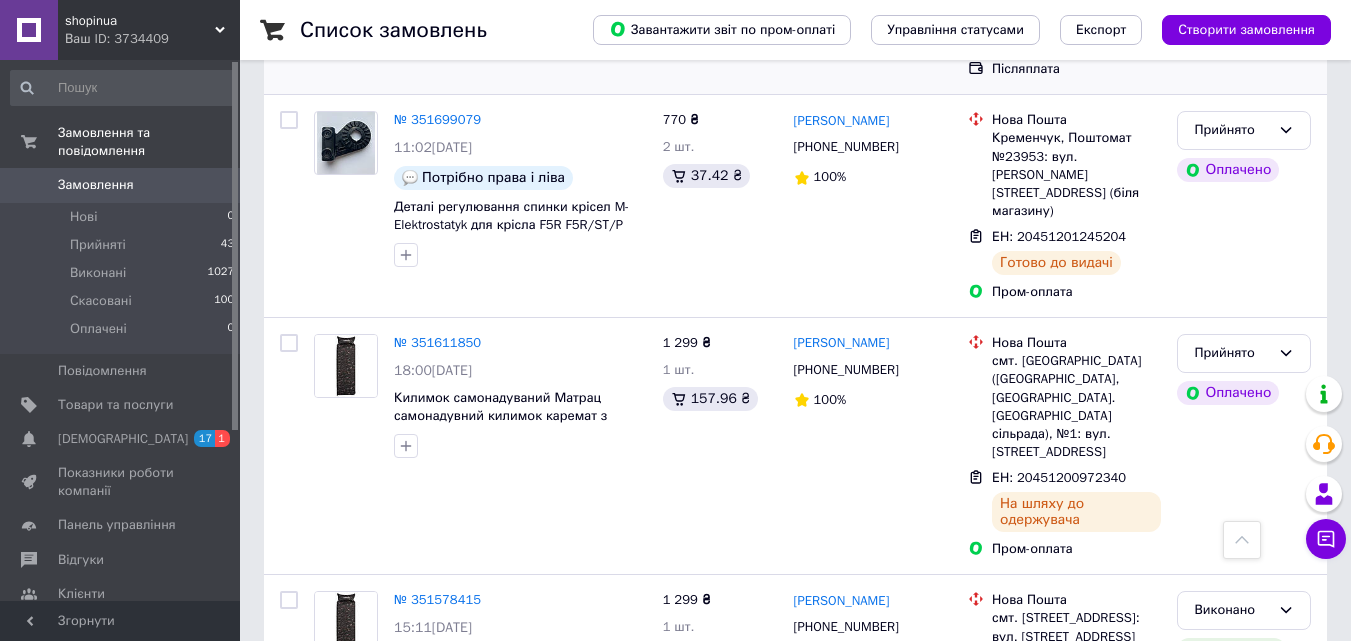 scroll, scrollTop: 700, scrollLeft: 0, axis: vertical 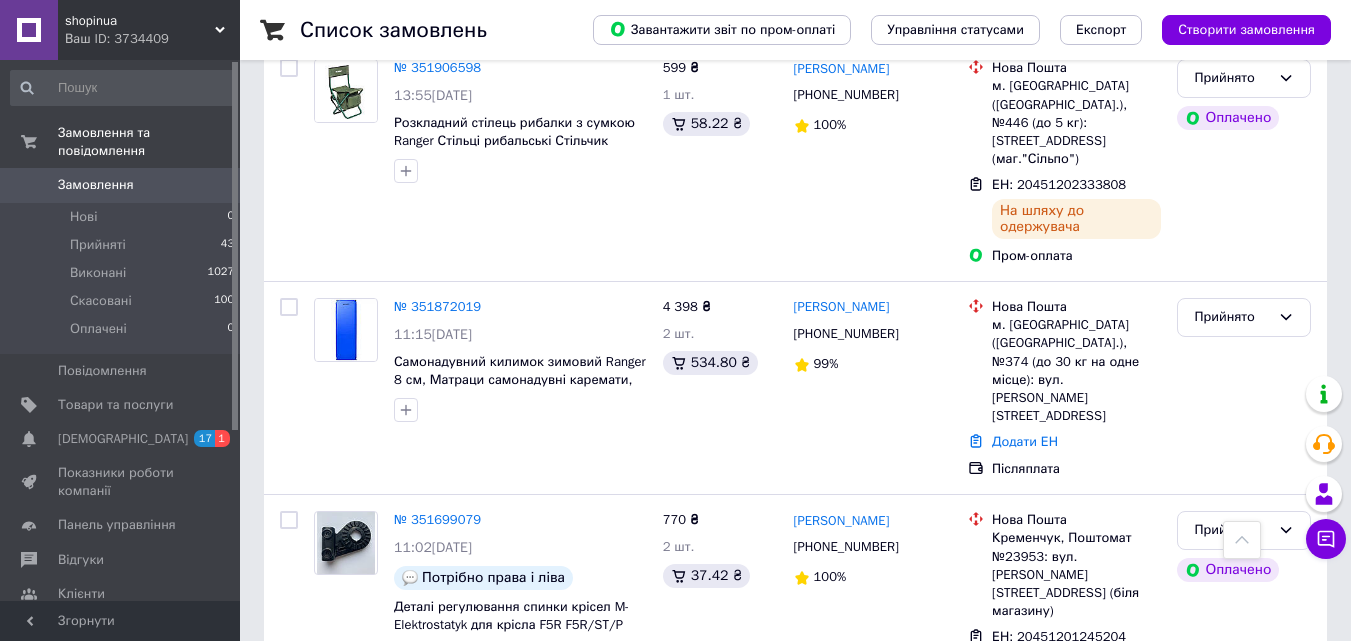 click on "Замовлення" at bounding box center [96, 185] 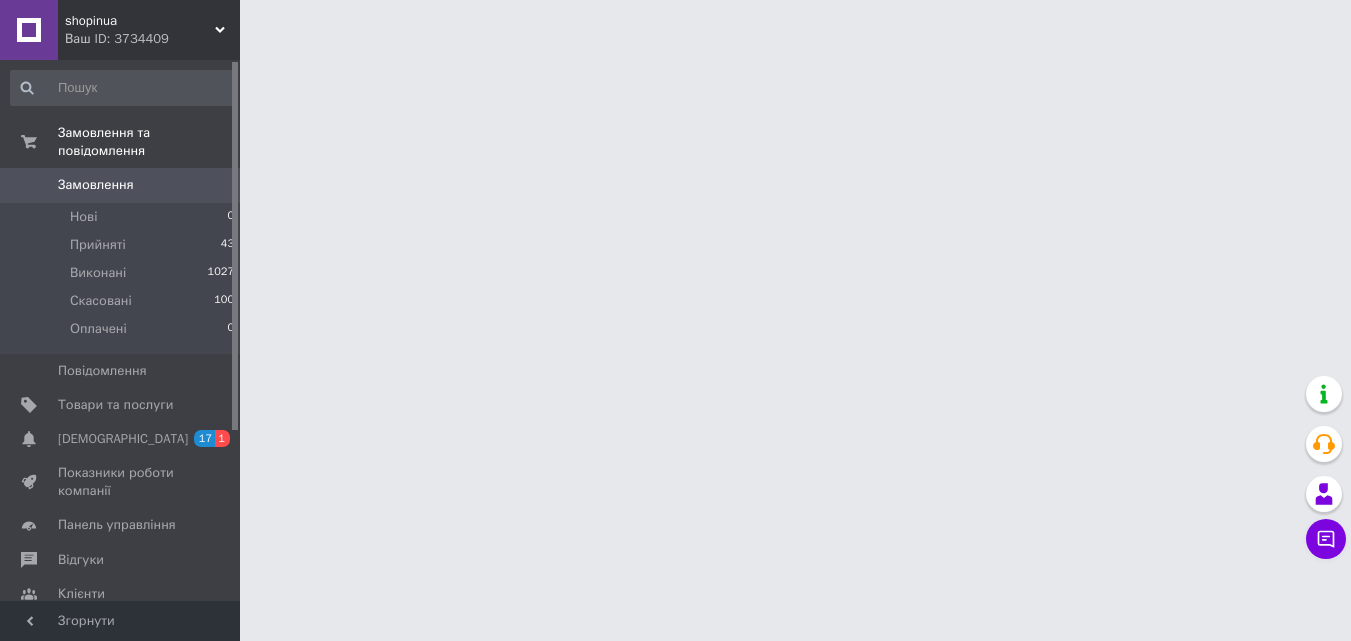 scroll, scrollTop: 0, scrollLeft: 0, axis: both 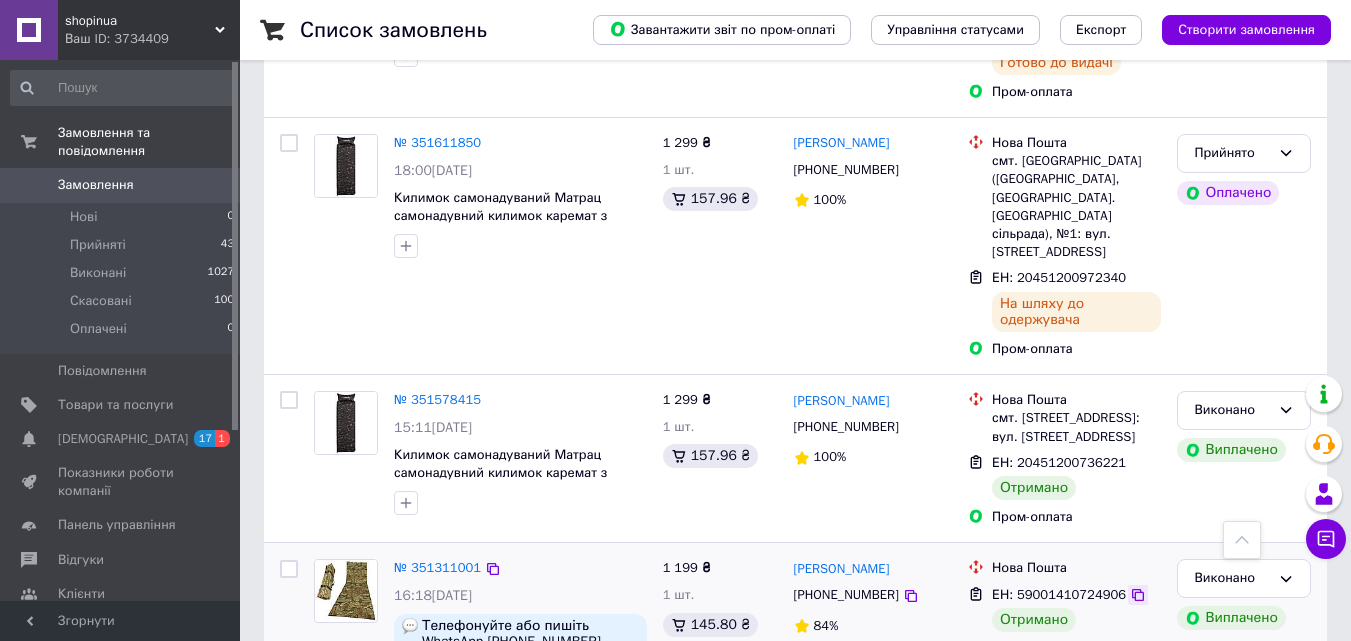 click 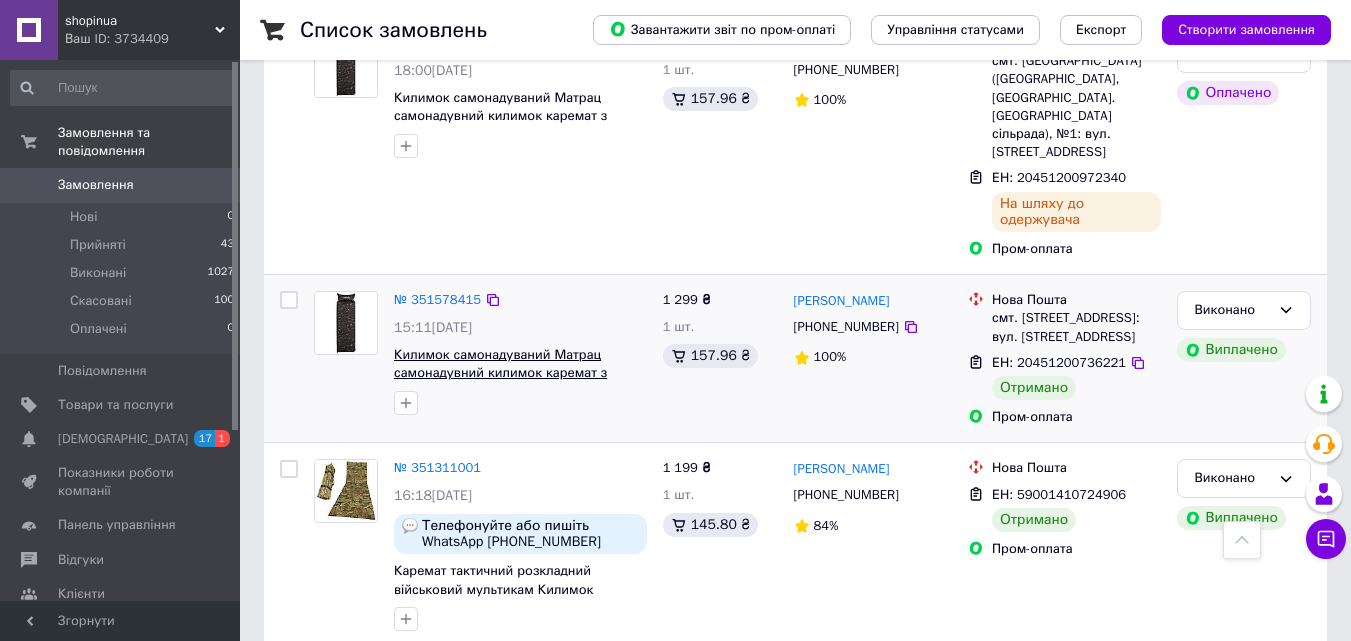 scroll, scrollTop: 1500, scrollLeft: 0, axis: vertical 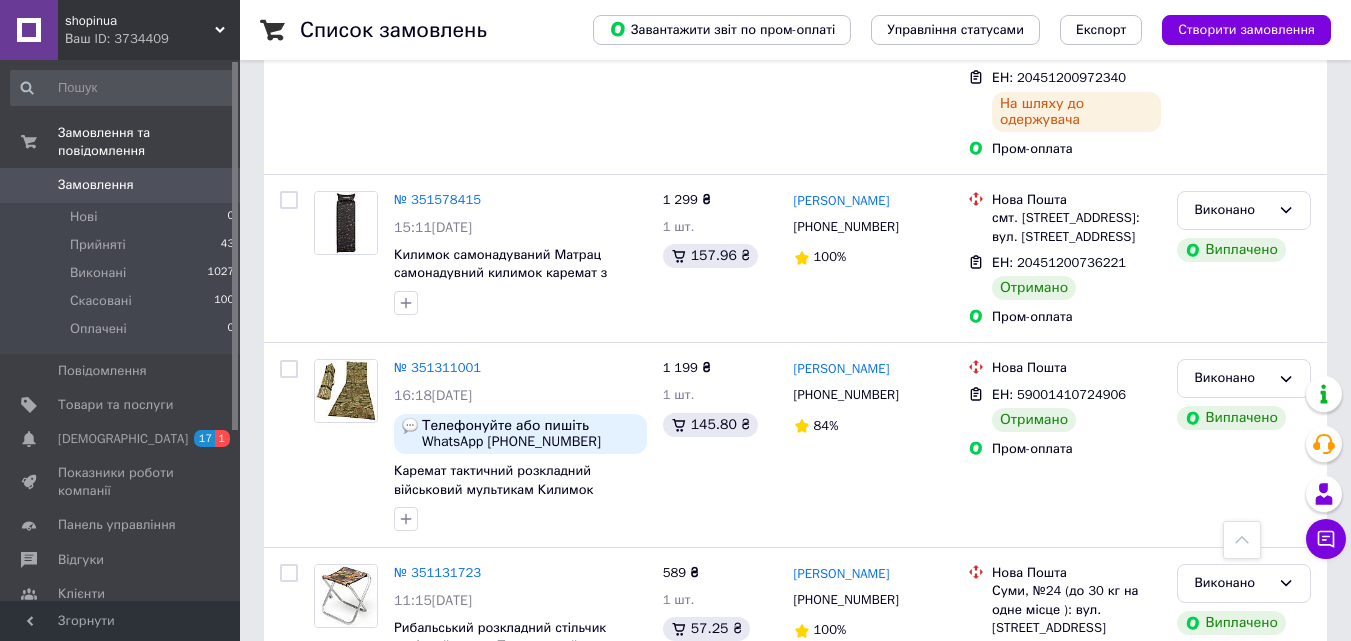 click on "Замовлення" at bounding box center [96, 185] 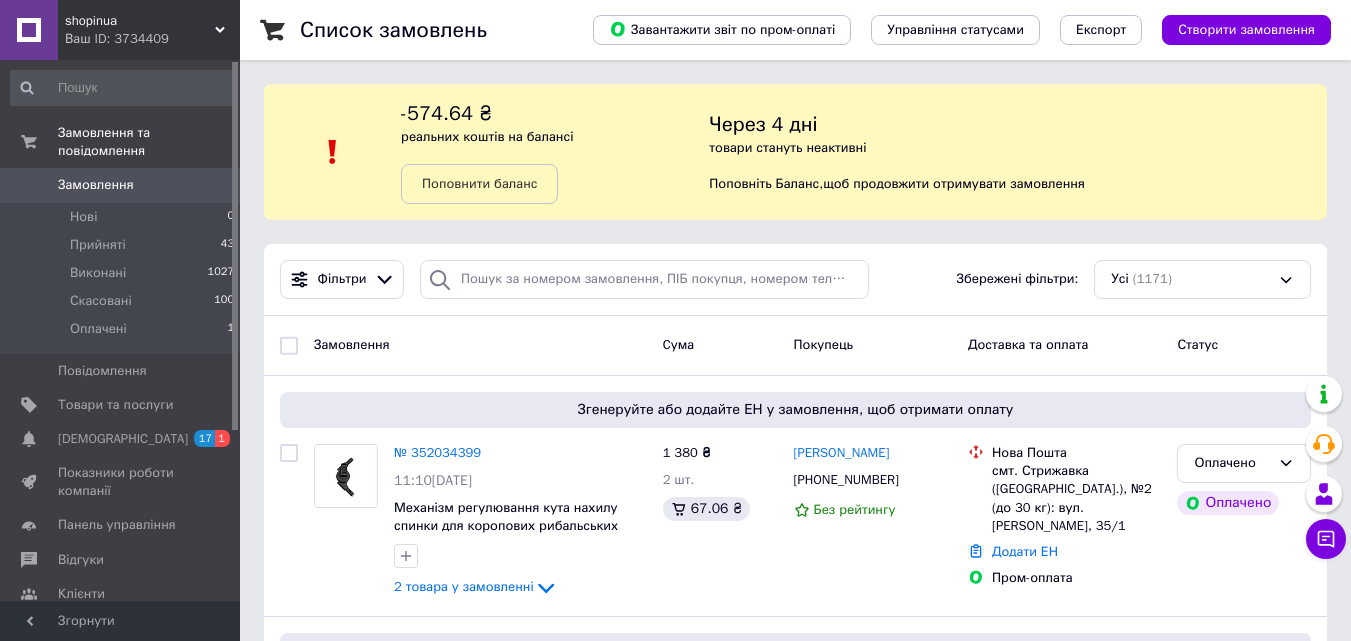 scroll, scrollTop: 100, scrollLeft: 0, axis: vertical 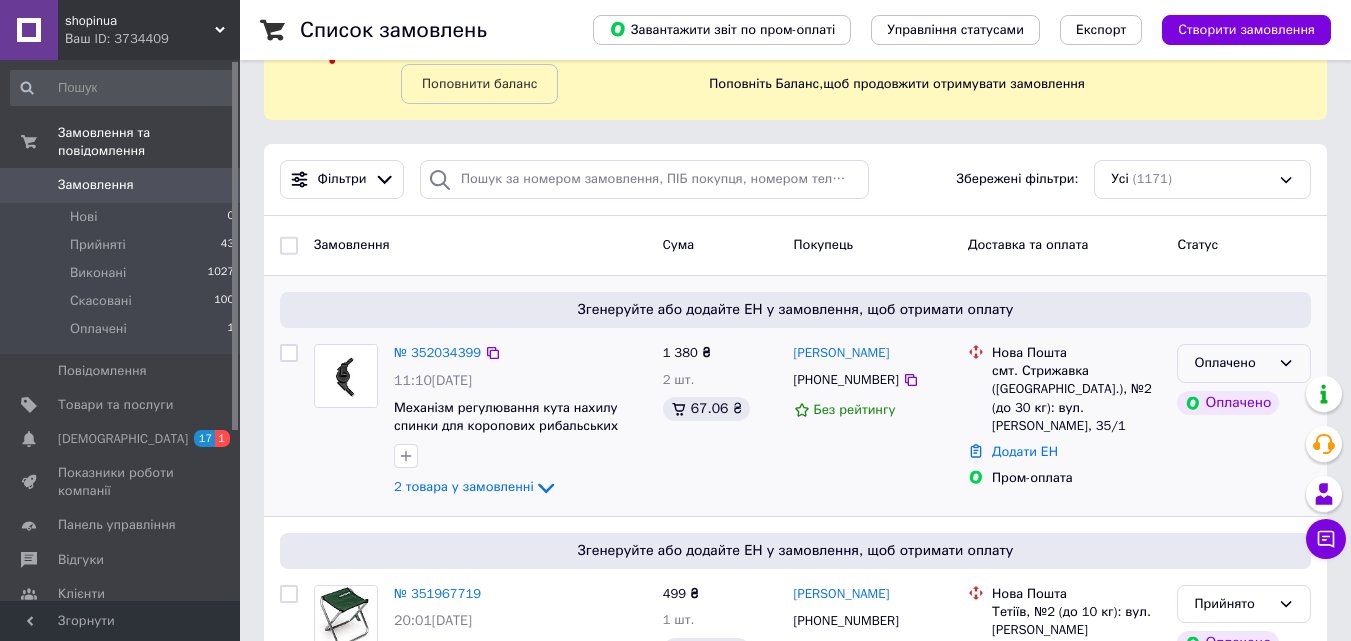 click 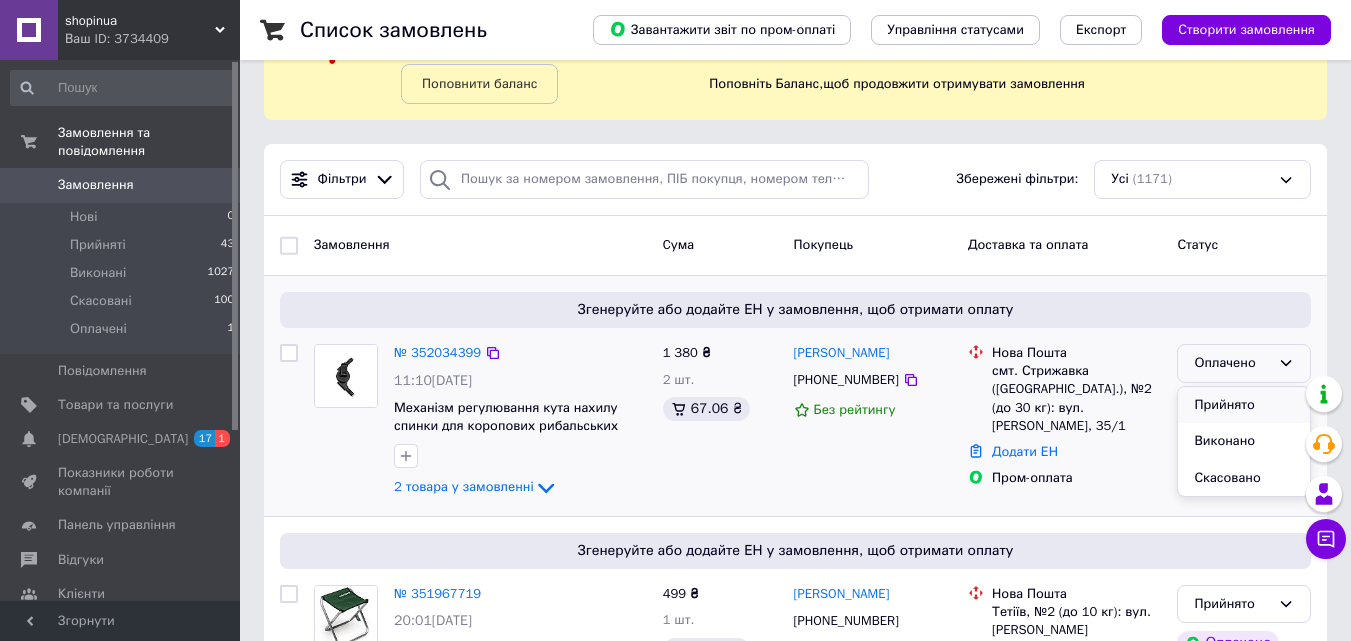 click on "Прийнято" at bounding box center (1244, 405) 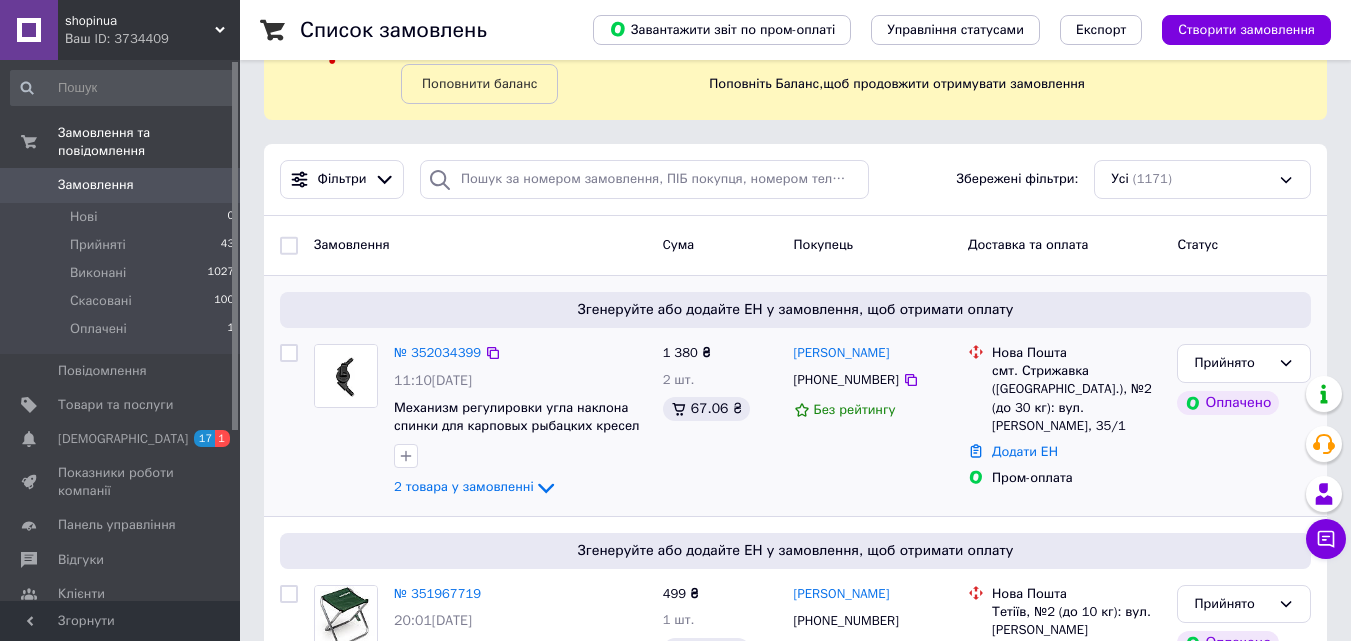 scroll, scrollTop: 0, scrollLeft: 0, axis: both 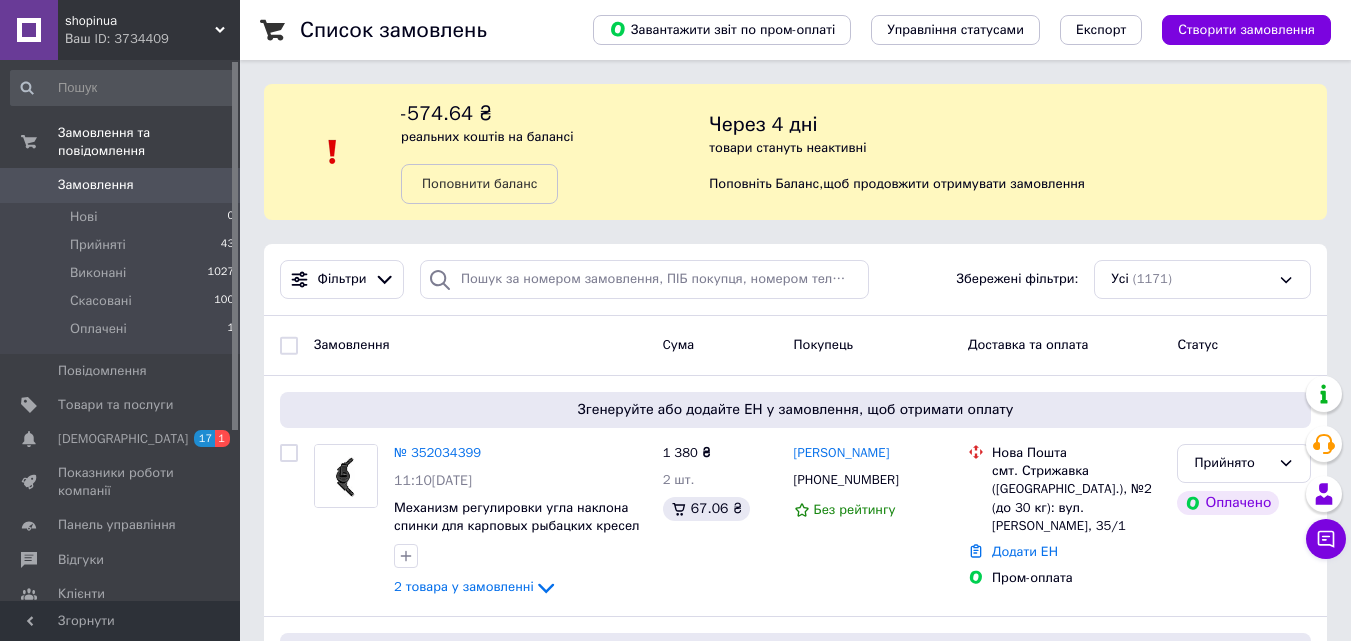 click on "Замовлення" at bounding box center [121, 185] 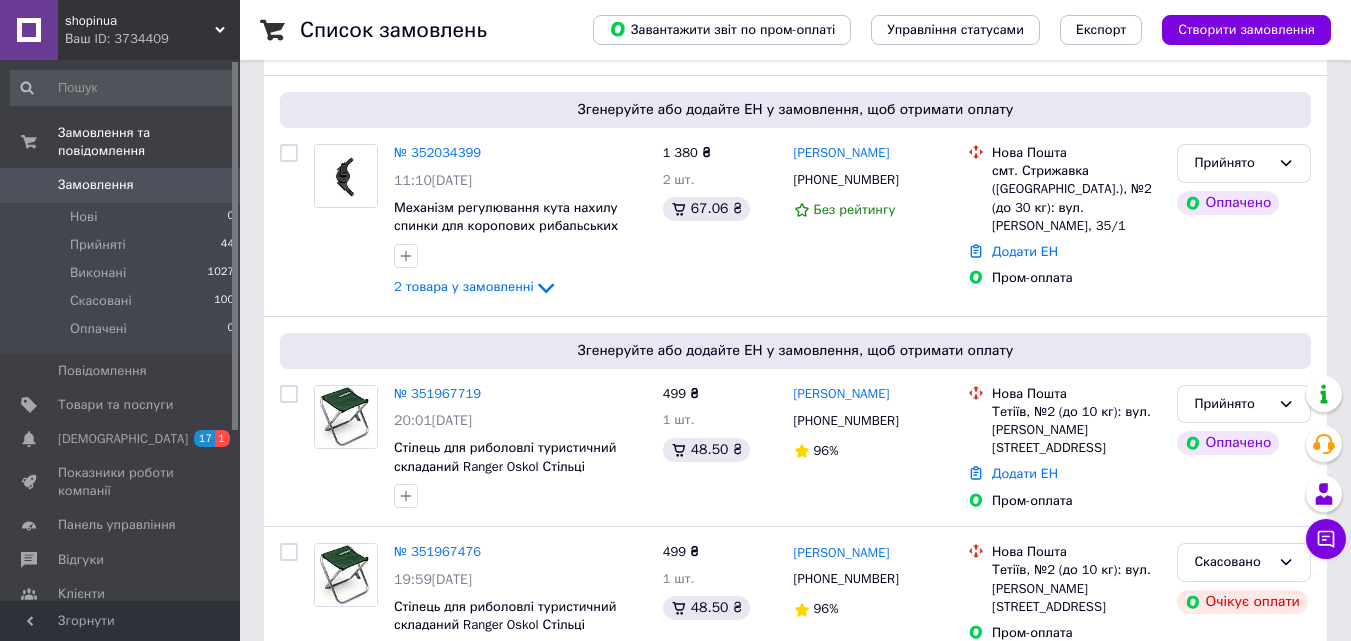 scroll, scrollTop: 200, scrollLeft: 0, axis: vertical 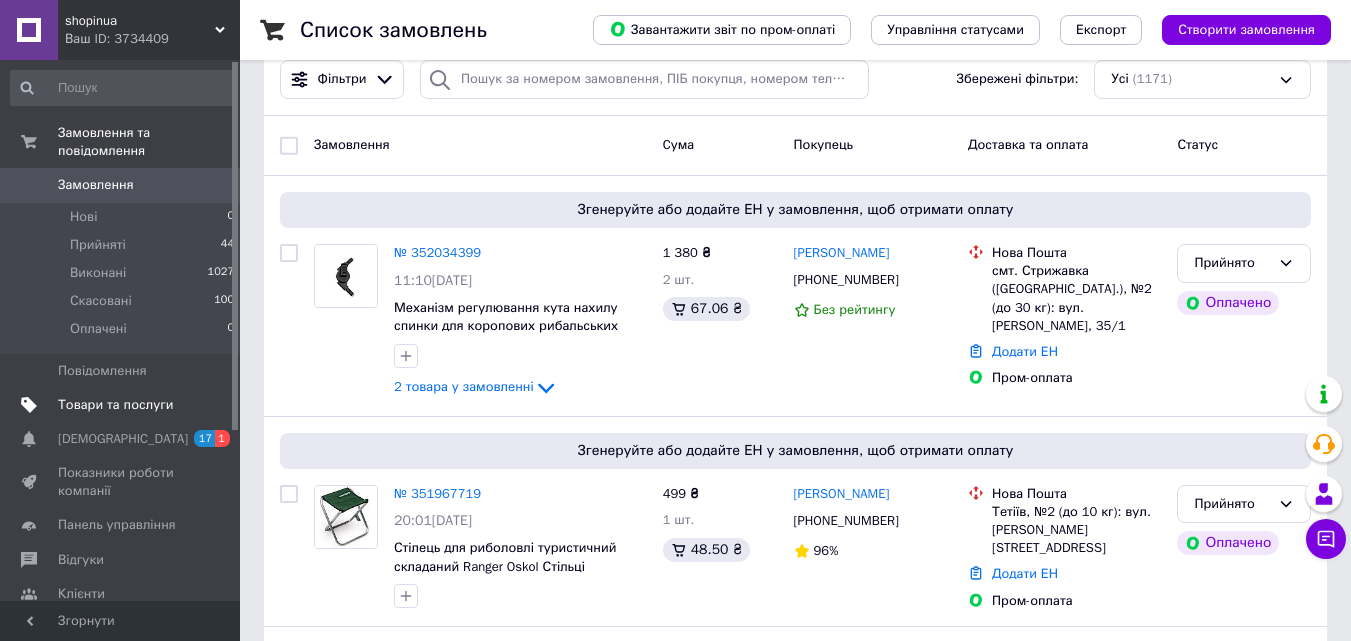 click on "Товари та послуги" at bounding box center [115, 405] 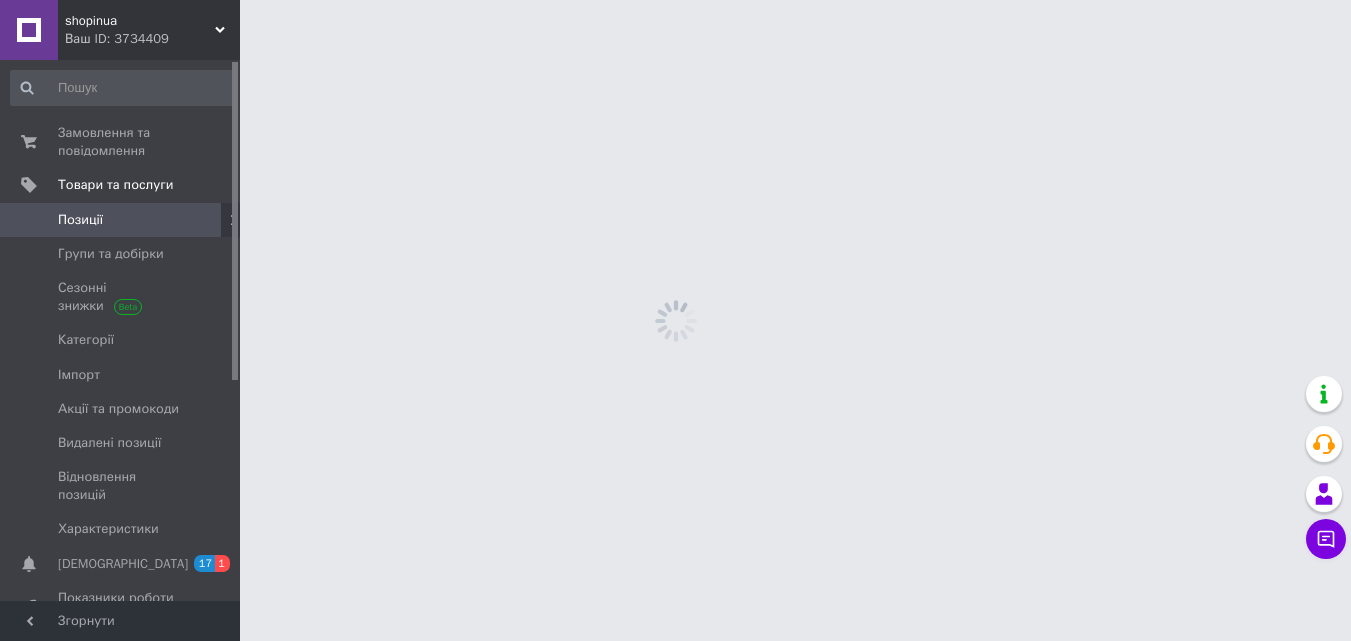 scroll, scrollTop: 0, scrollLeft: 0, axis: both 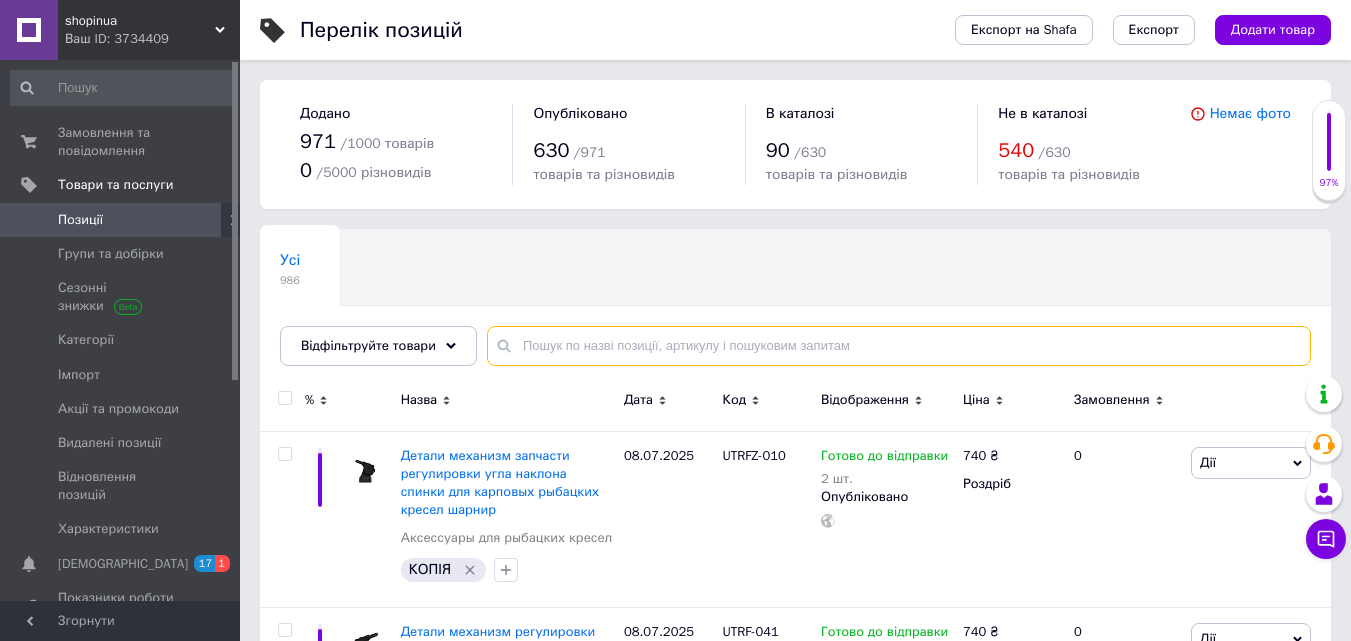 click at bounding box center (899, 346) 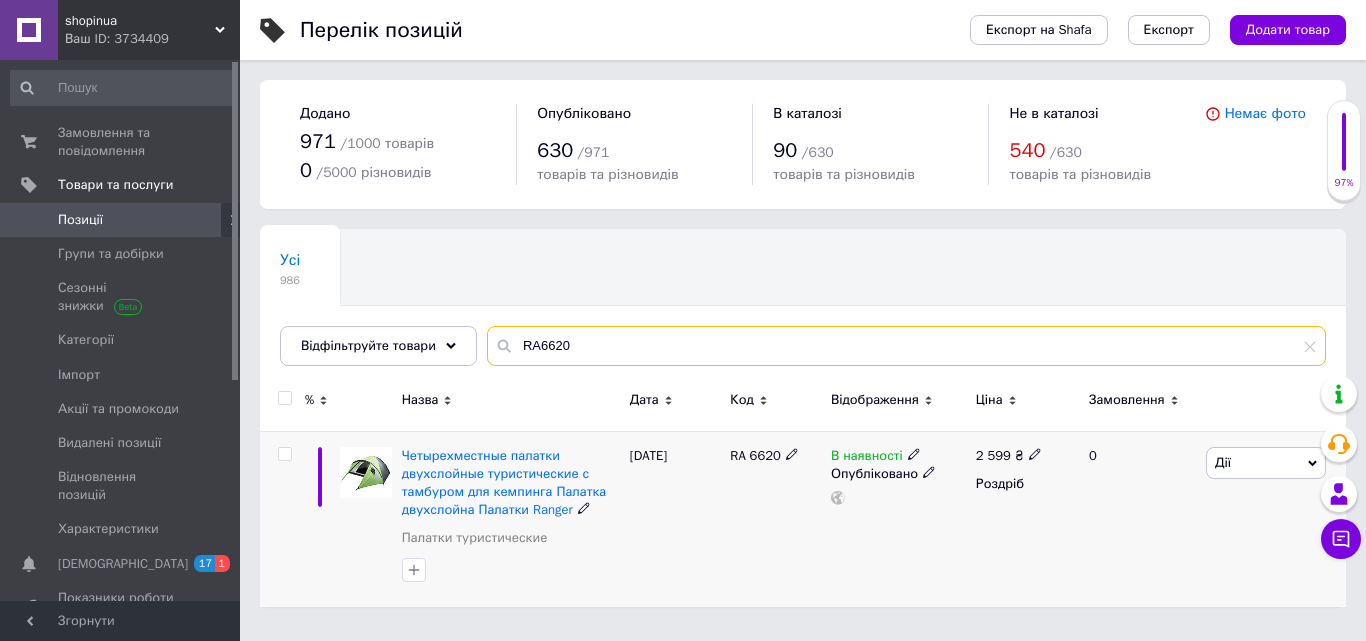 type on "RA6620" 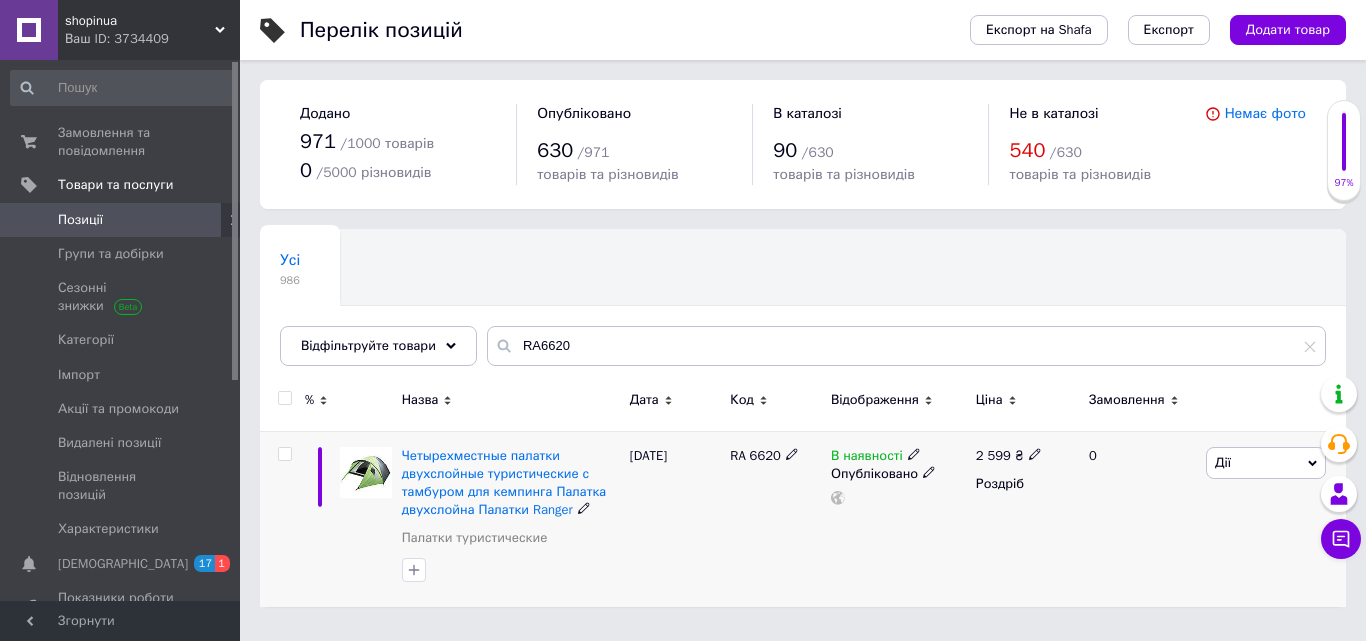 click 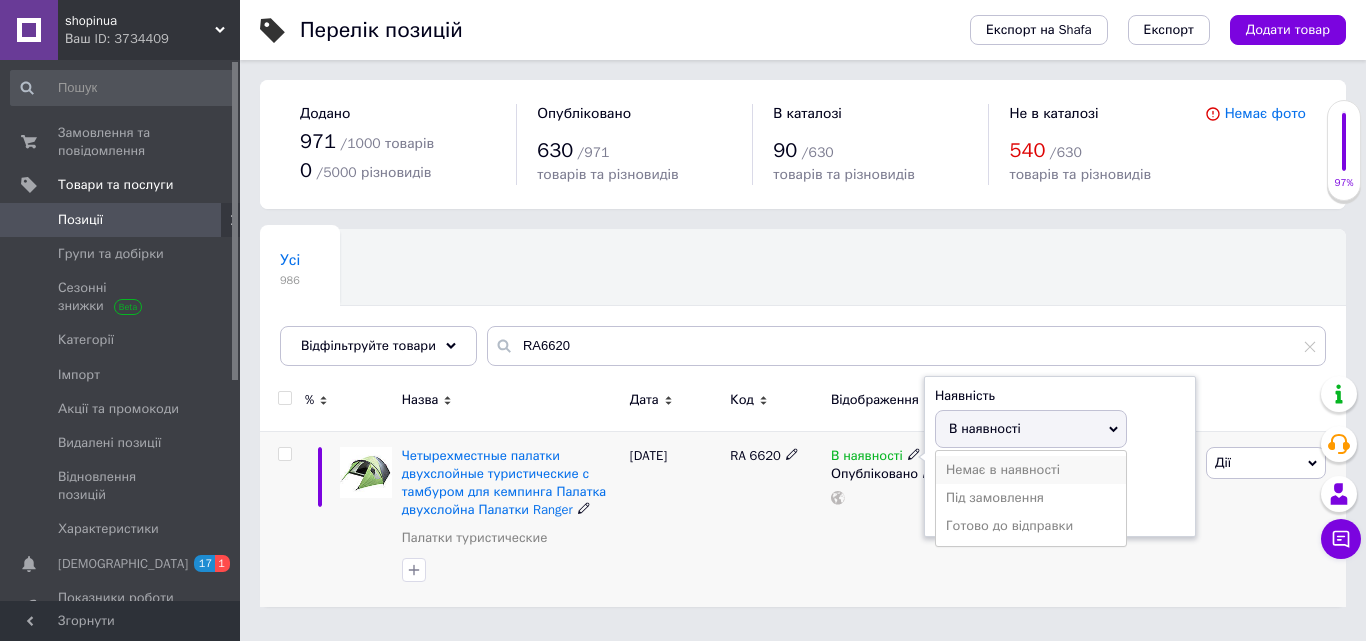 click on "Немає в наявності" at bounding box center [1031, 470] 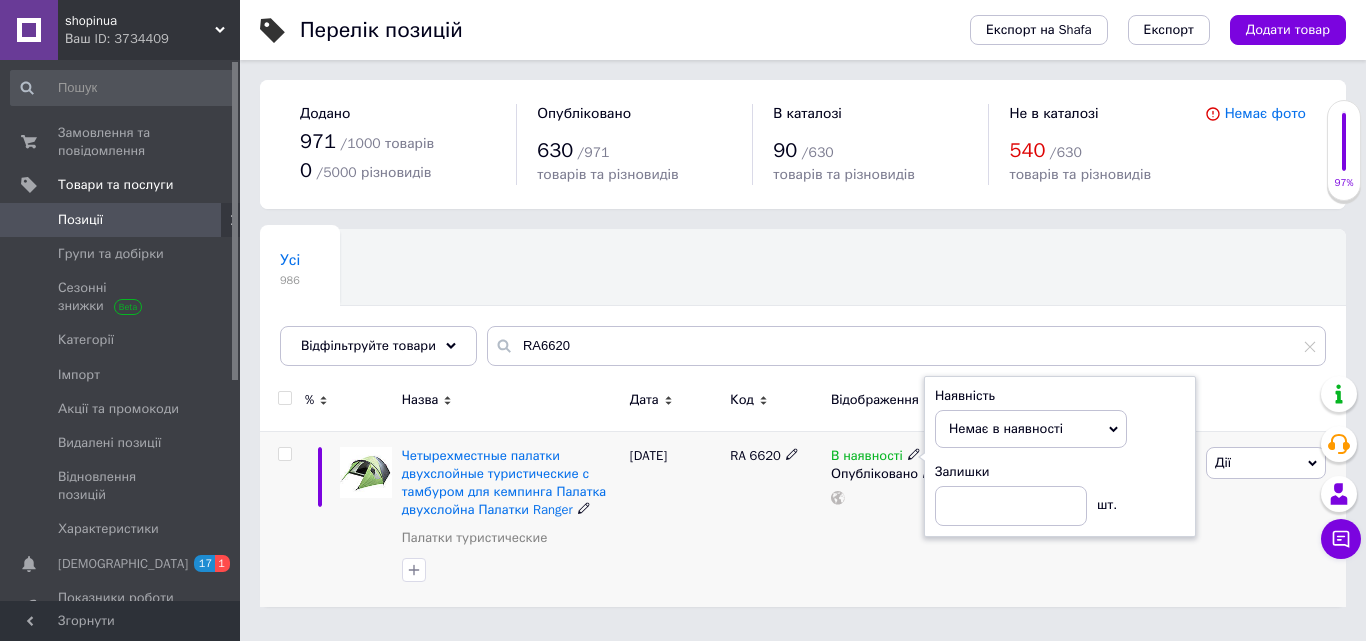 click on "RA 6620" at bounding box center [775, 518] 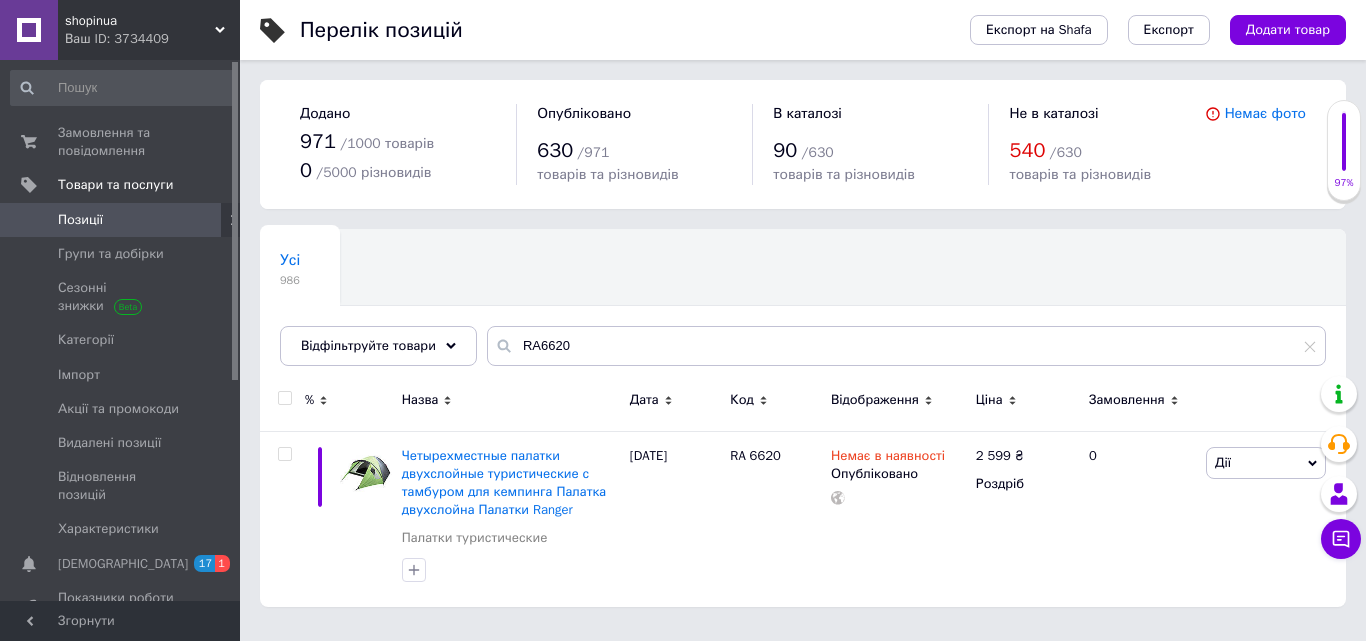 drag, startPoint x: 88, startPoint y: 140, endPoint x: 562, endPoint y: 211, distance: 479.28802 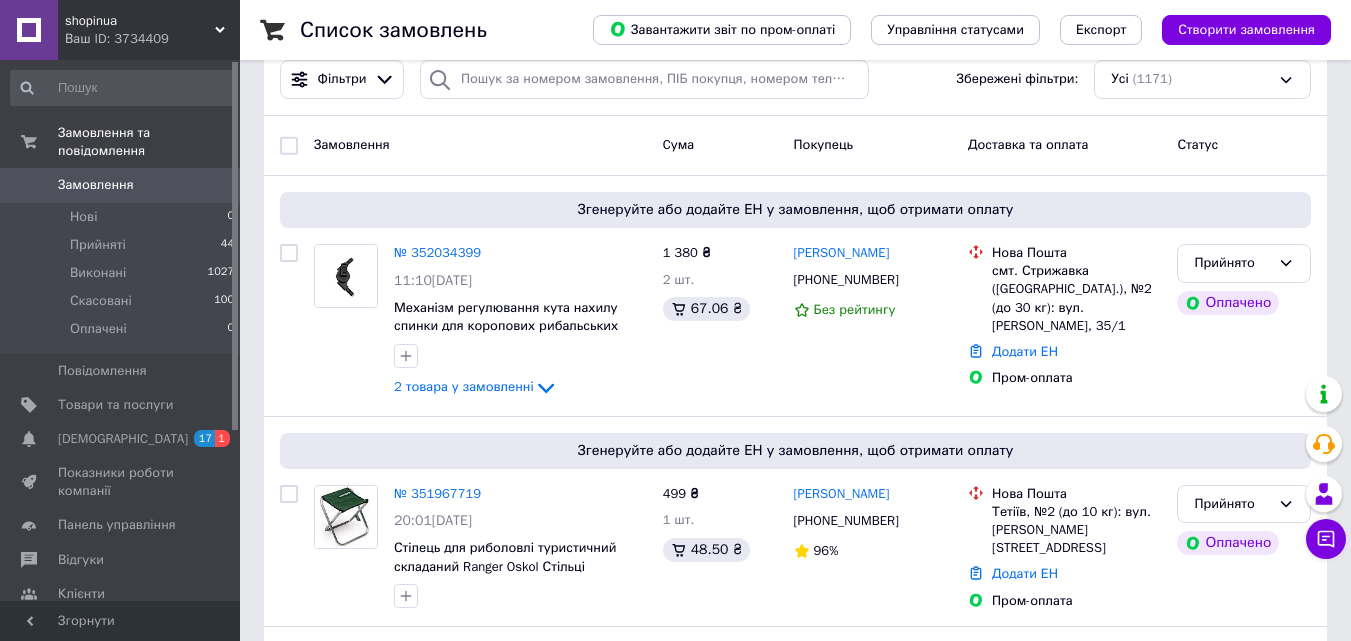 scroll, scrollTop: 300, scrollLeft: 0, axis: vertical 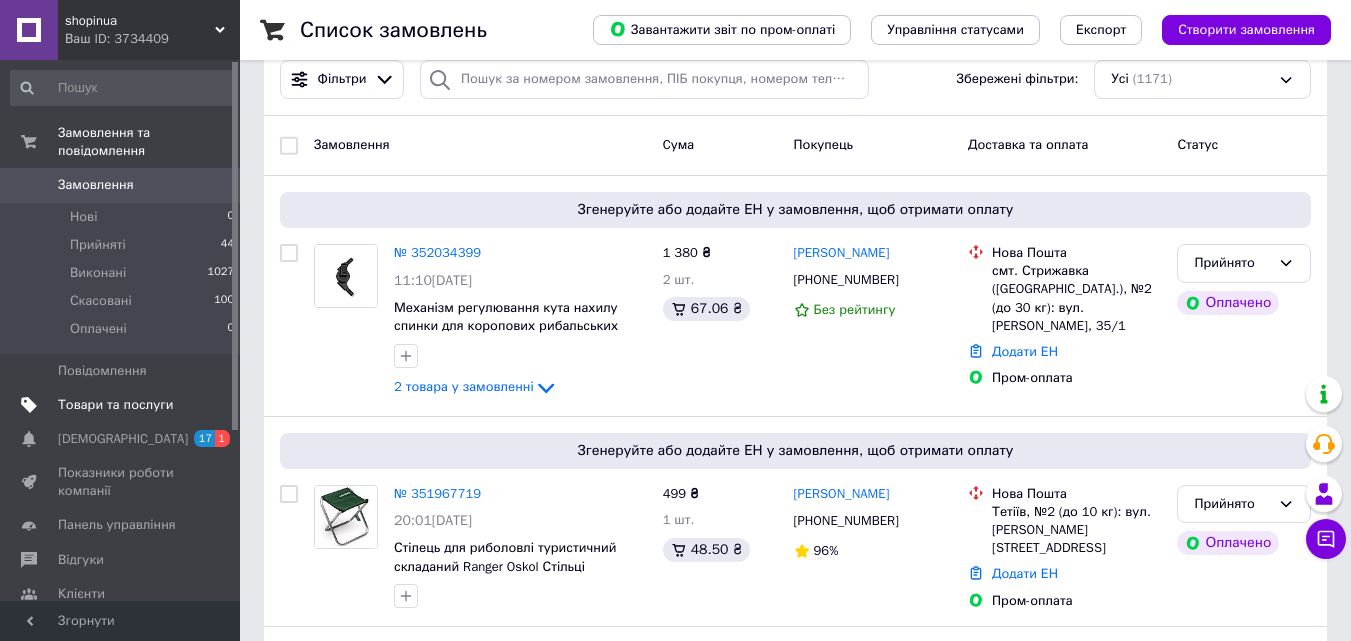 click on "Товари та послуги" at bounding box center [115, 405] 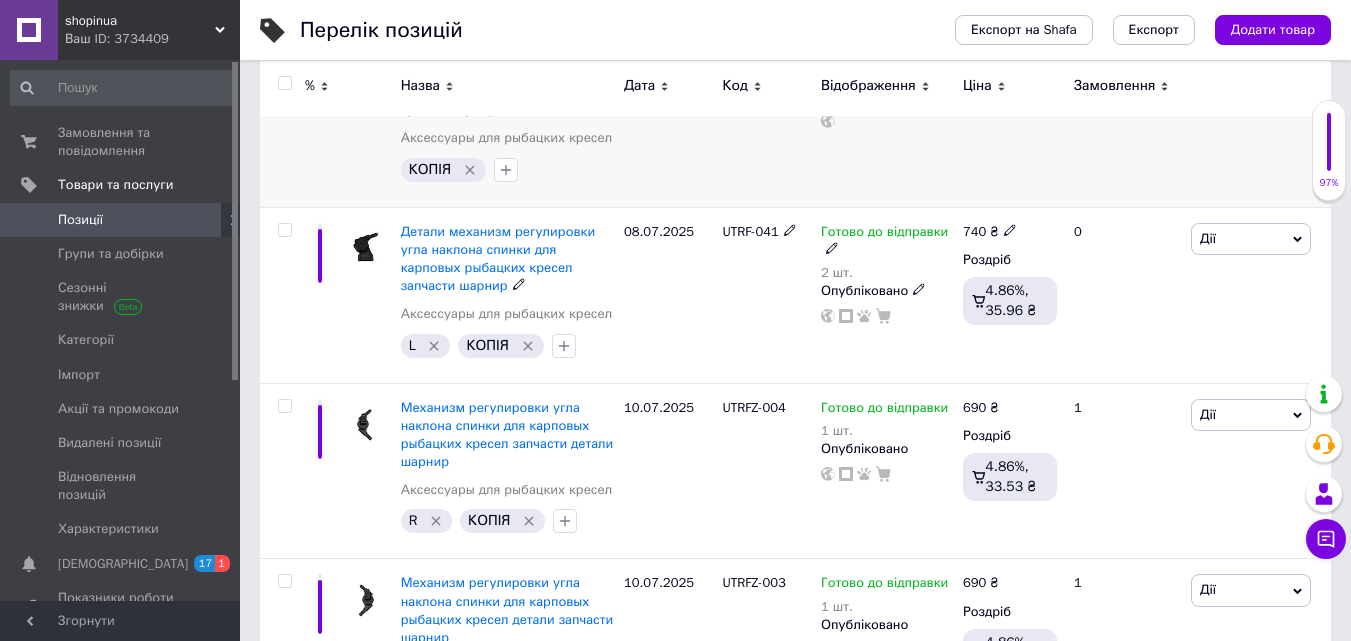 scroll, scrollTop: 600, scrollLeft: 0, axis: vertical 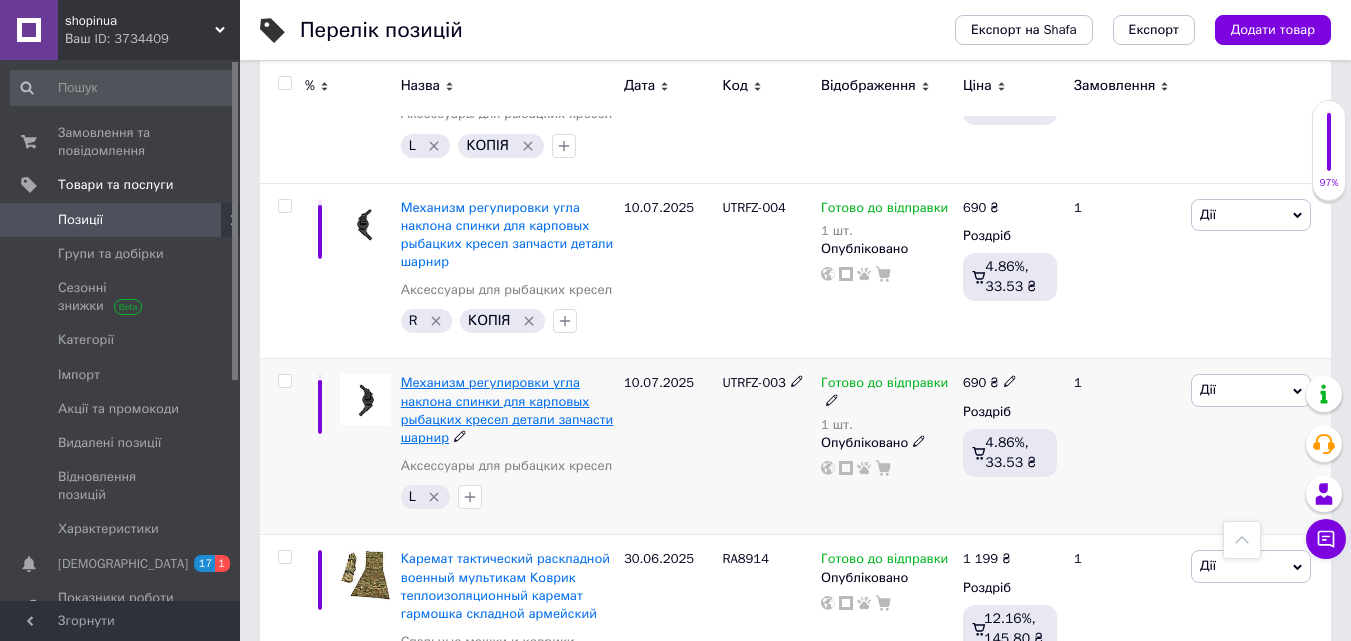 click on "Механизм регулировки угла наклона спинки для карповых рыбацких кресел детали запчасти шарнир" at bounding box center (507, 410) 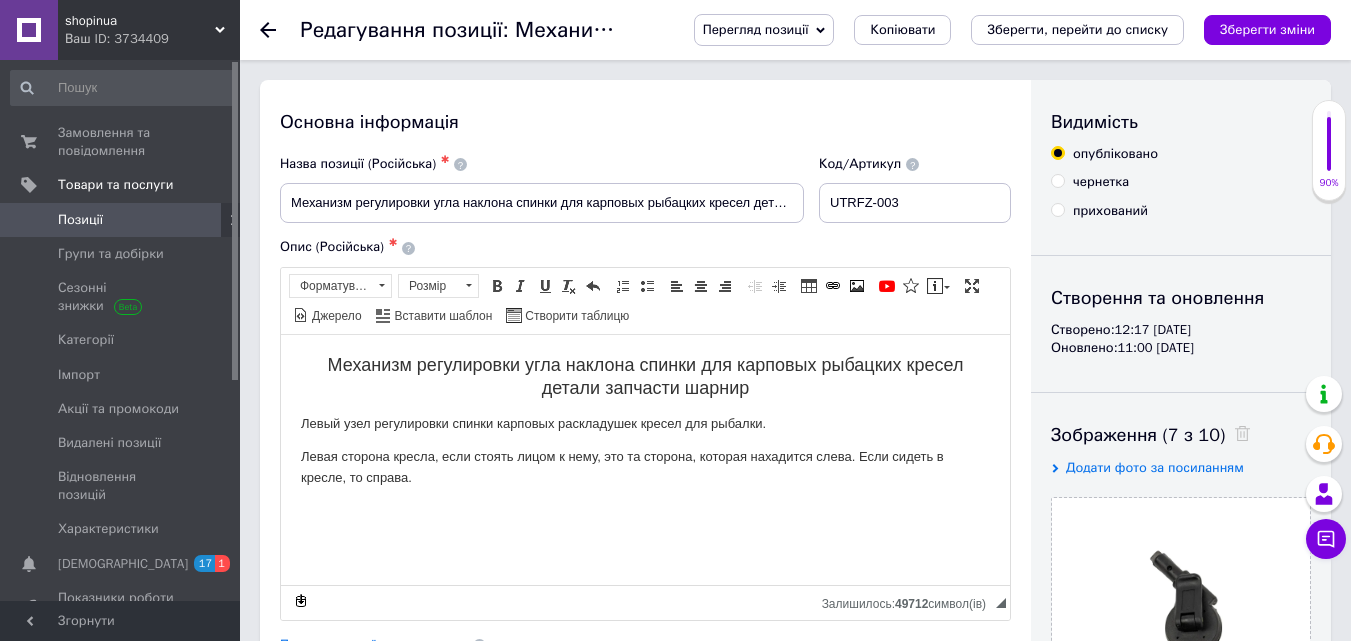 scroll, scrollTop: 0, scrollLeft: 0, axis: both 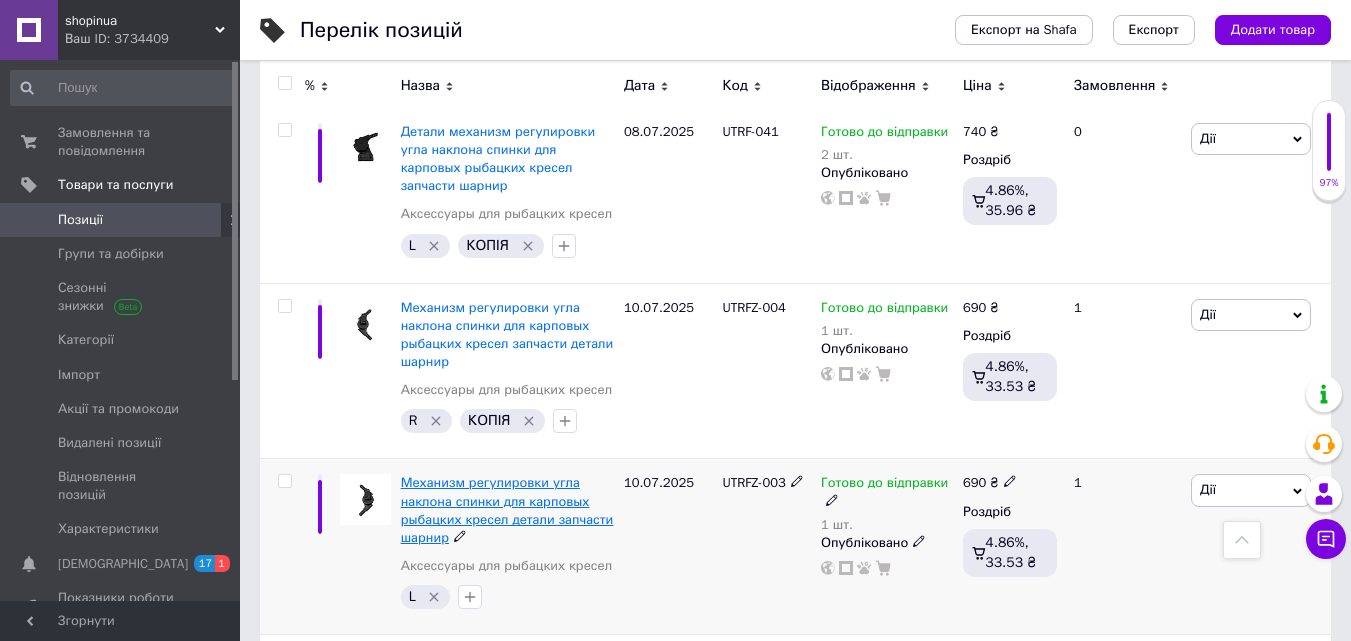 click on "Механизм регулировки угла наклона спинки для карповых рыбацких кресел детали запчасти шарнир" at bounding box center (507, 510) 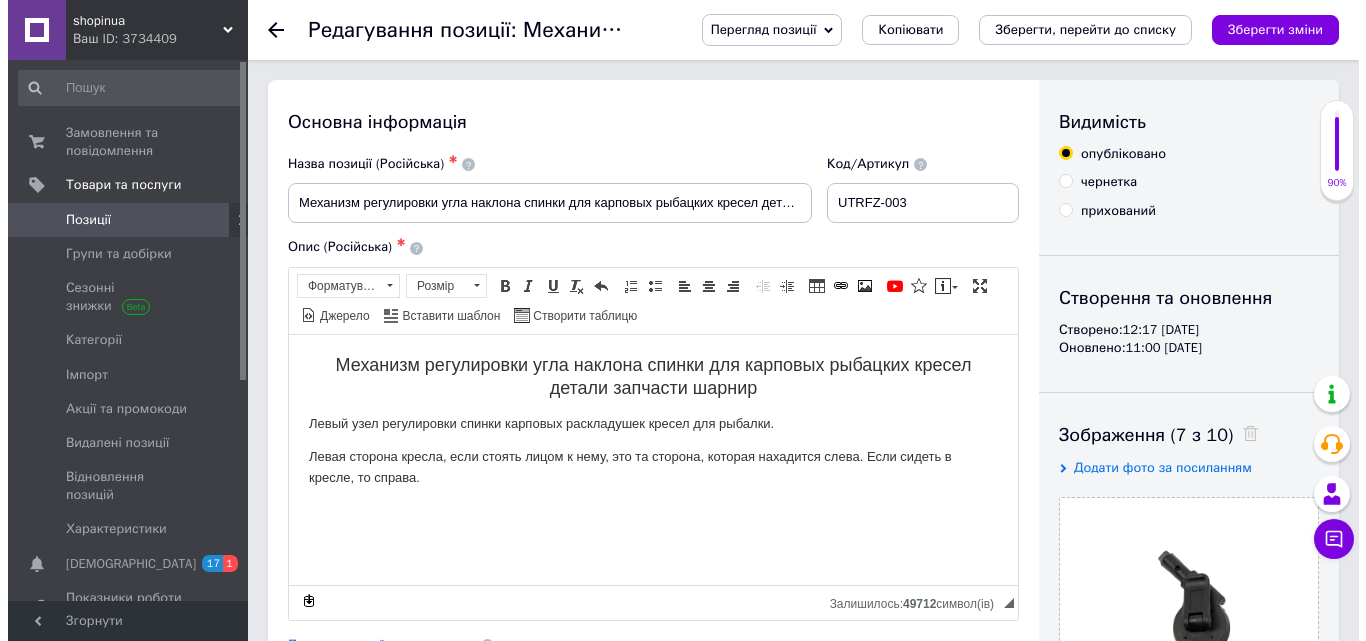 scroll, scrollTop: 100, scrollLeft: 0, axis: vertical 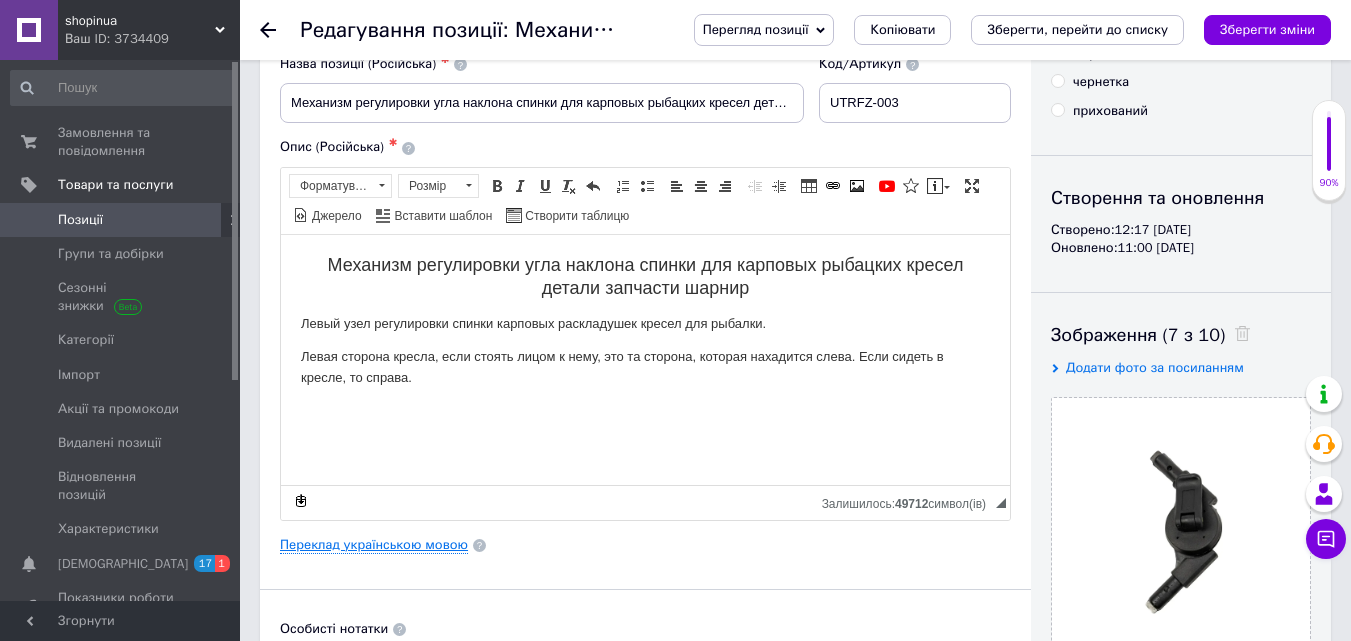 click on "Переклад українською мовою" at bounding box center (374, 545) 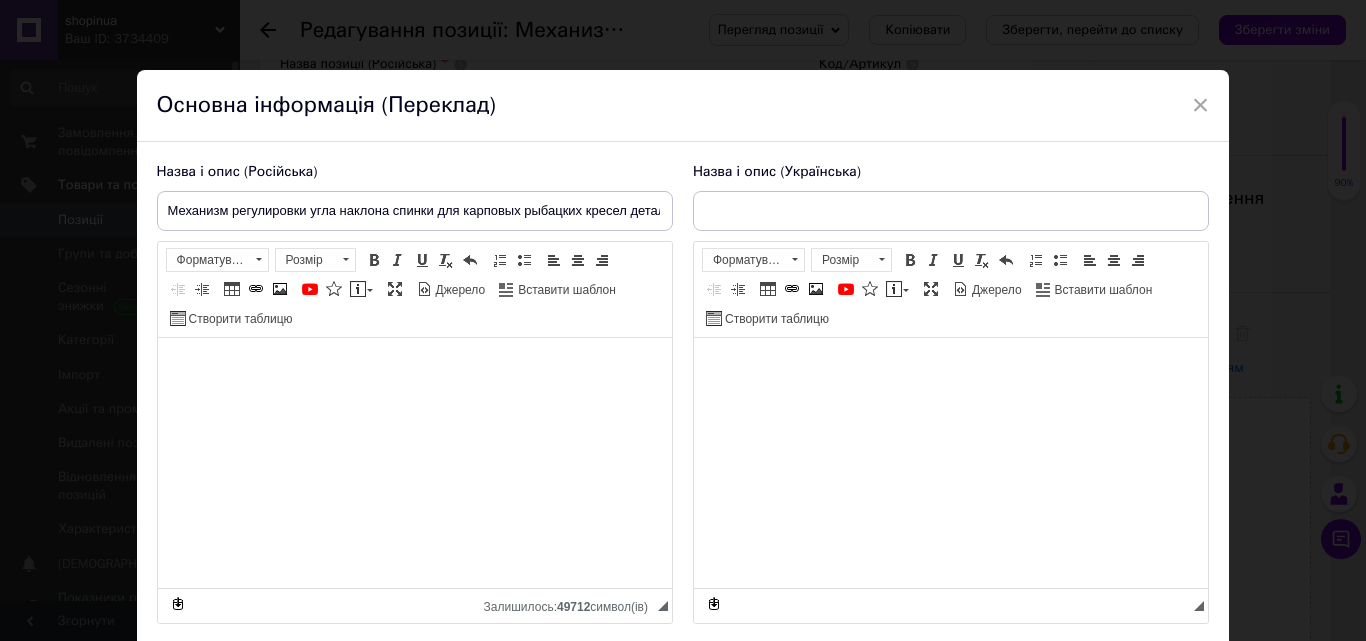 type on "Механізм регулювання кута нахилу спинки для коропових рибальських крісел деталі запчастин шарнір" 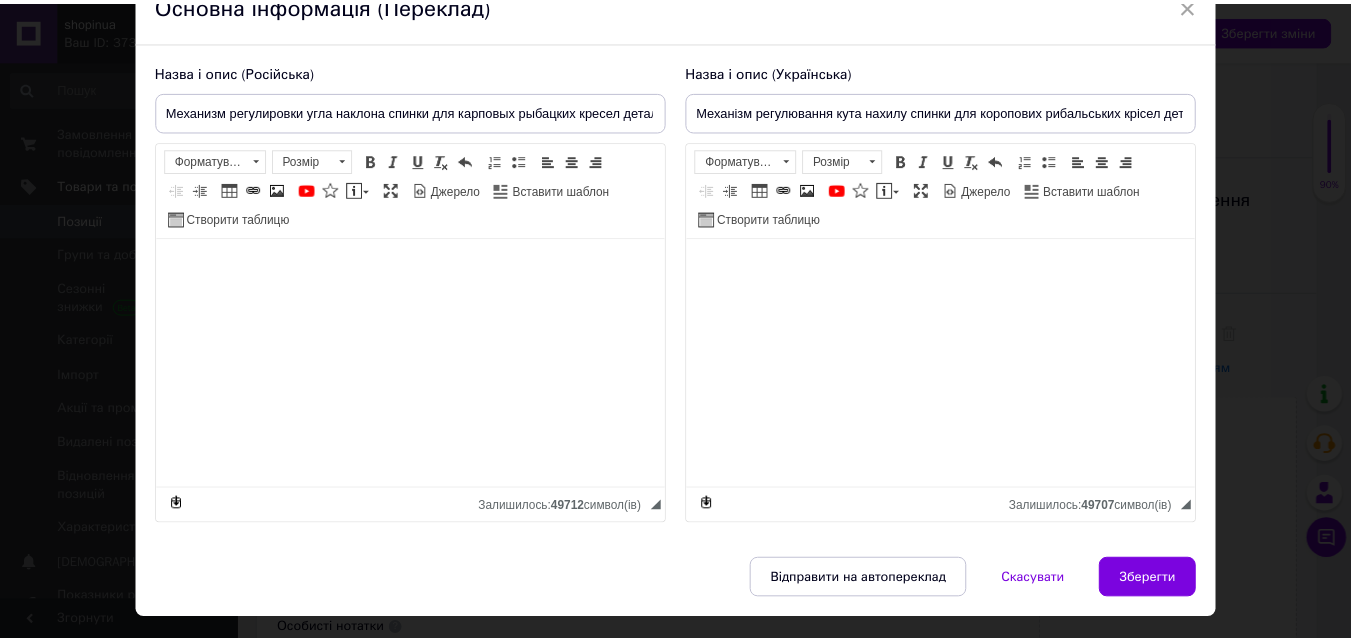 scroll, scrollTop: 148, scrollLeft: 0, axis: vertical 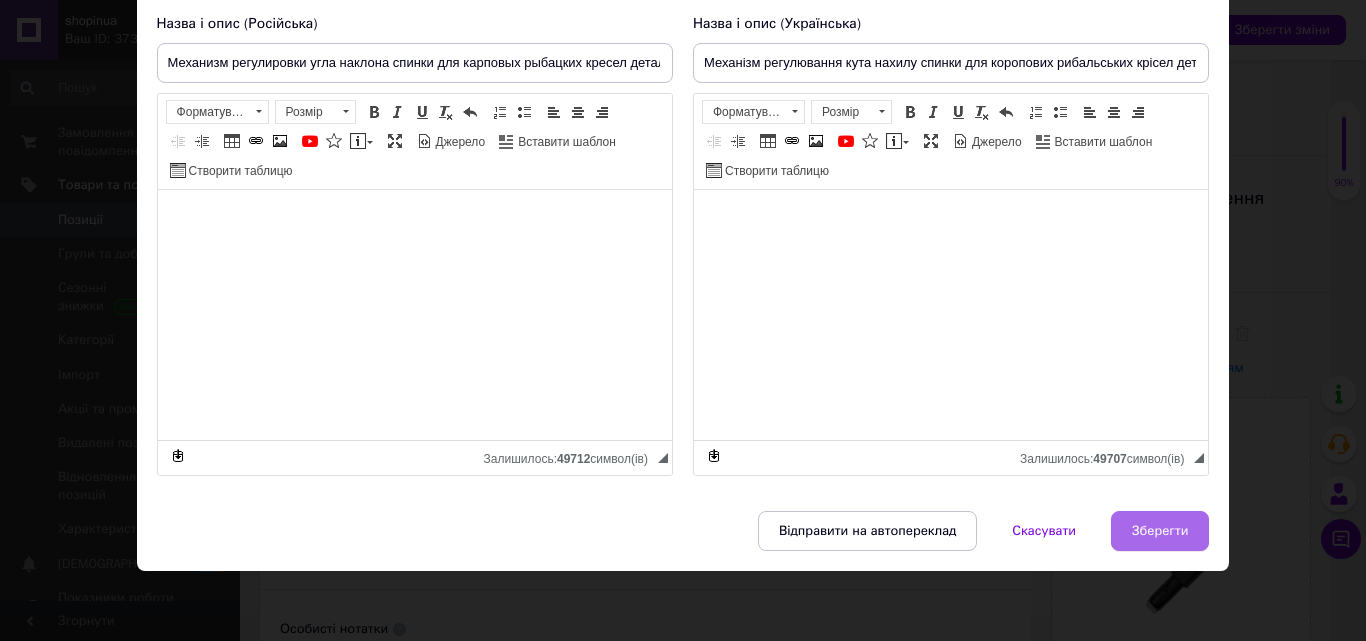 click on "Зберегти" at bounding box center [1160, 531] 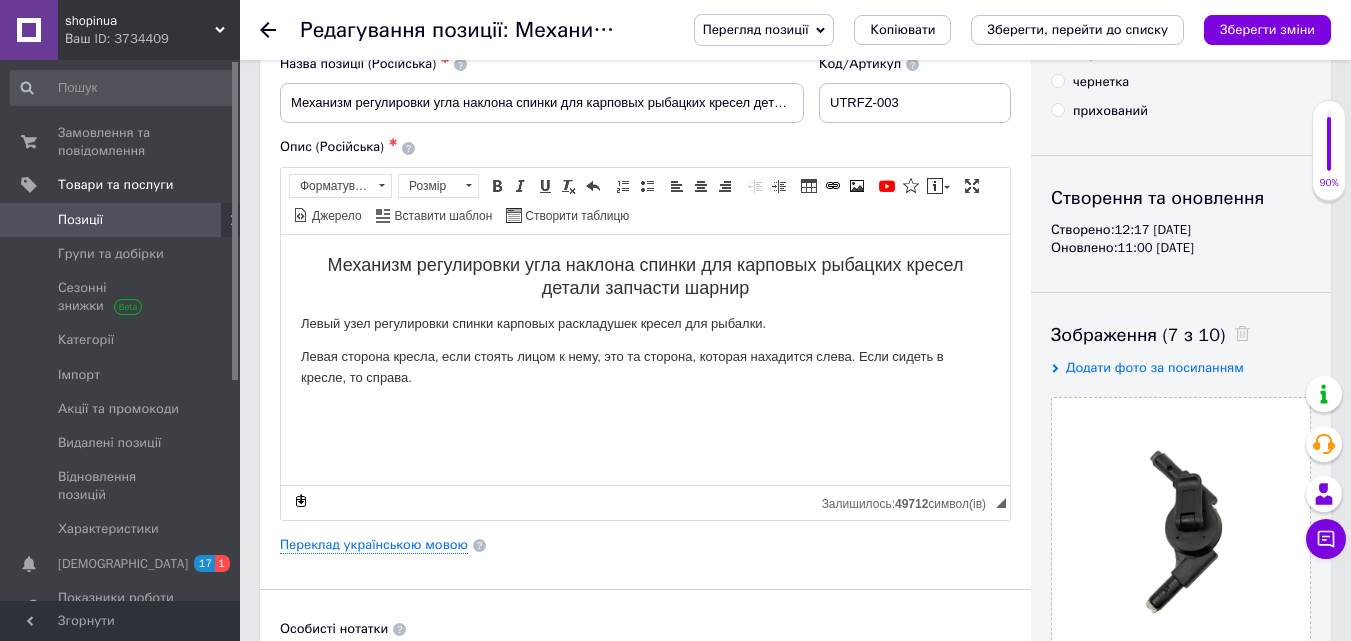 click on "Позиції" at bounding box center (121, 220) 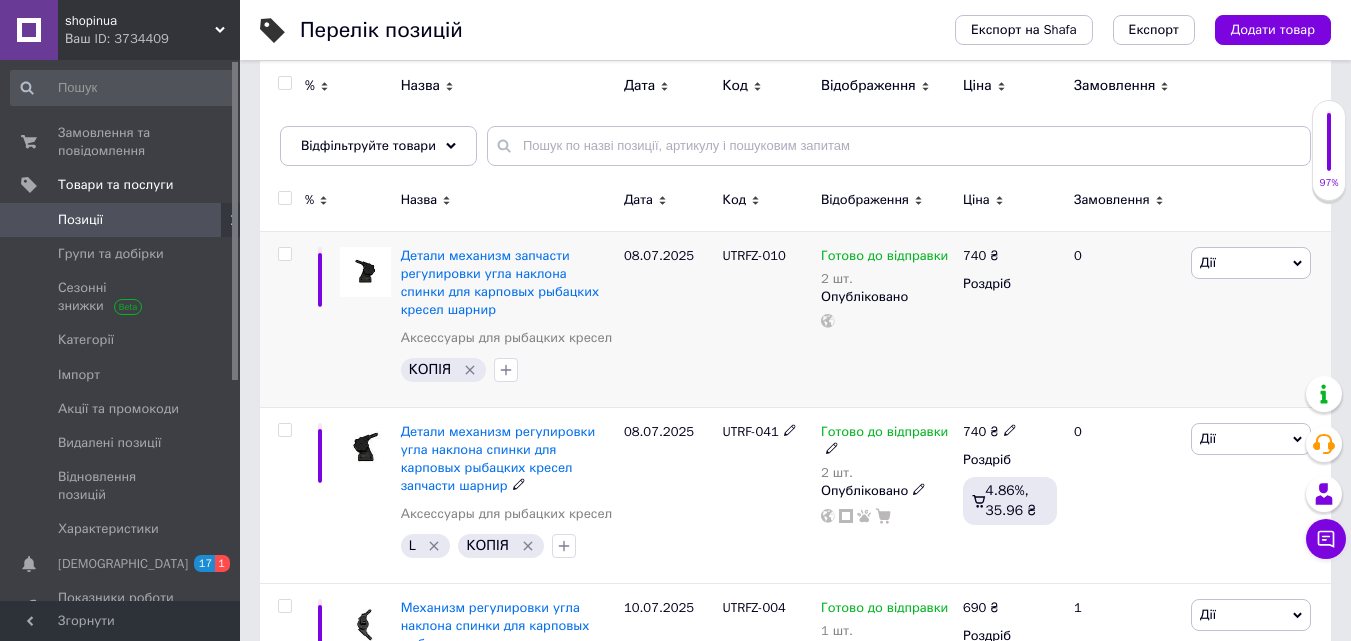 scroll, scrollTop: 400, scrollLeft: 0, axis: vertical 